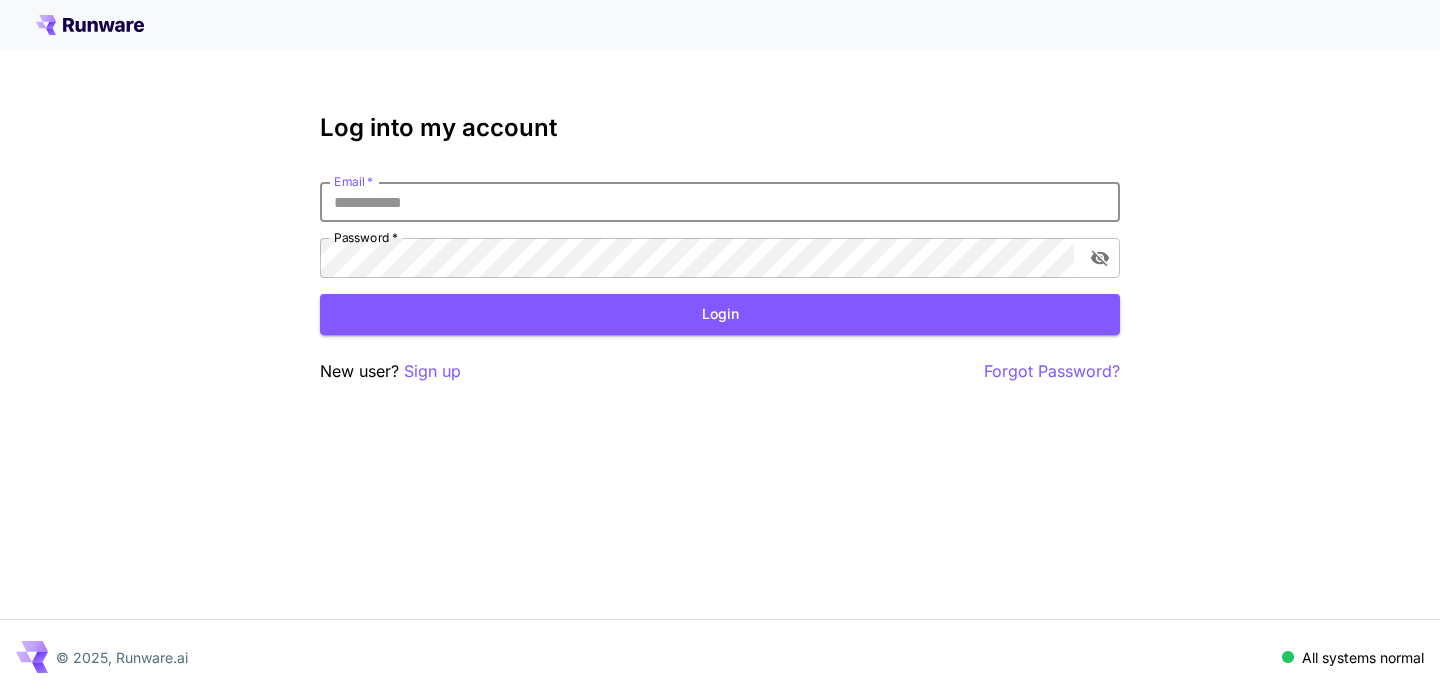 scroll, scrollTop: 0, scrollLeft: 0, axis: both 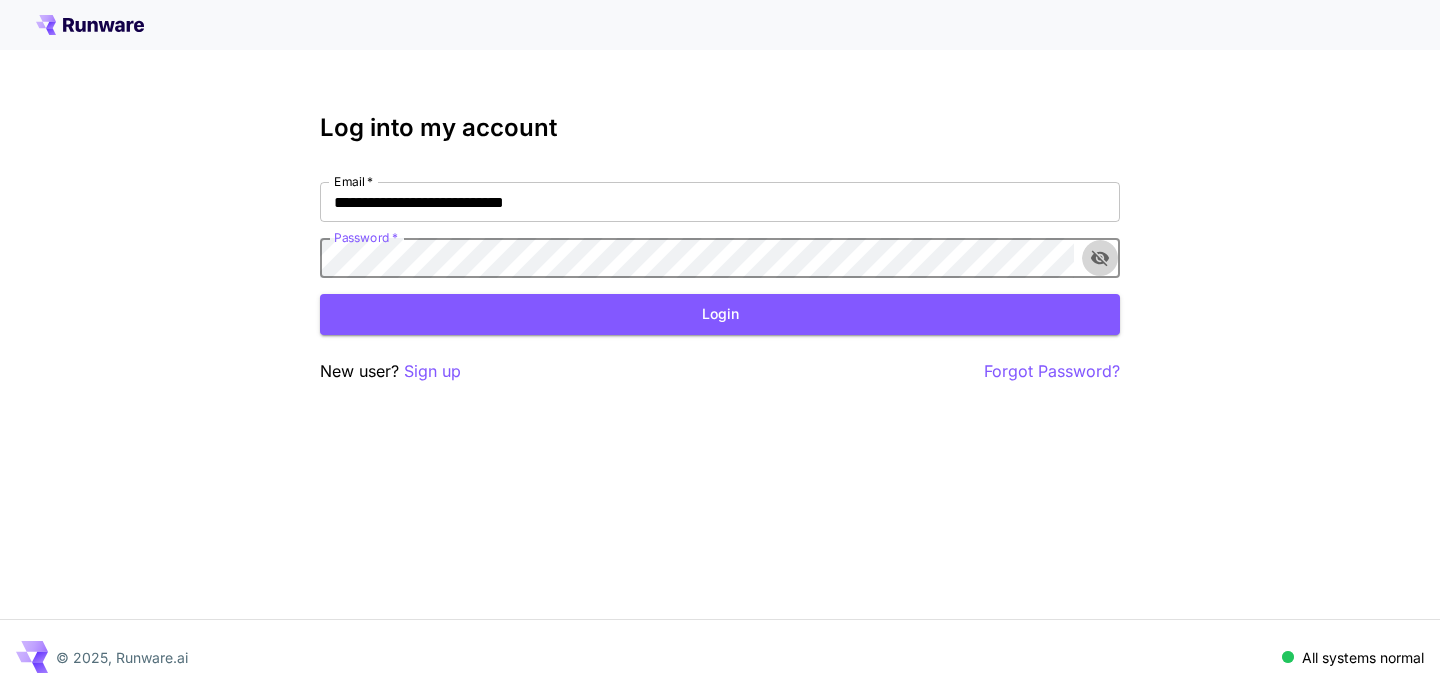click 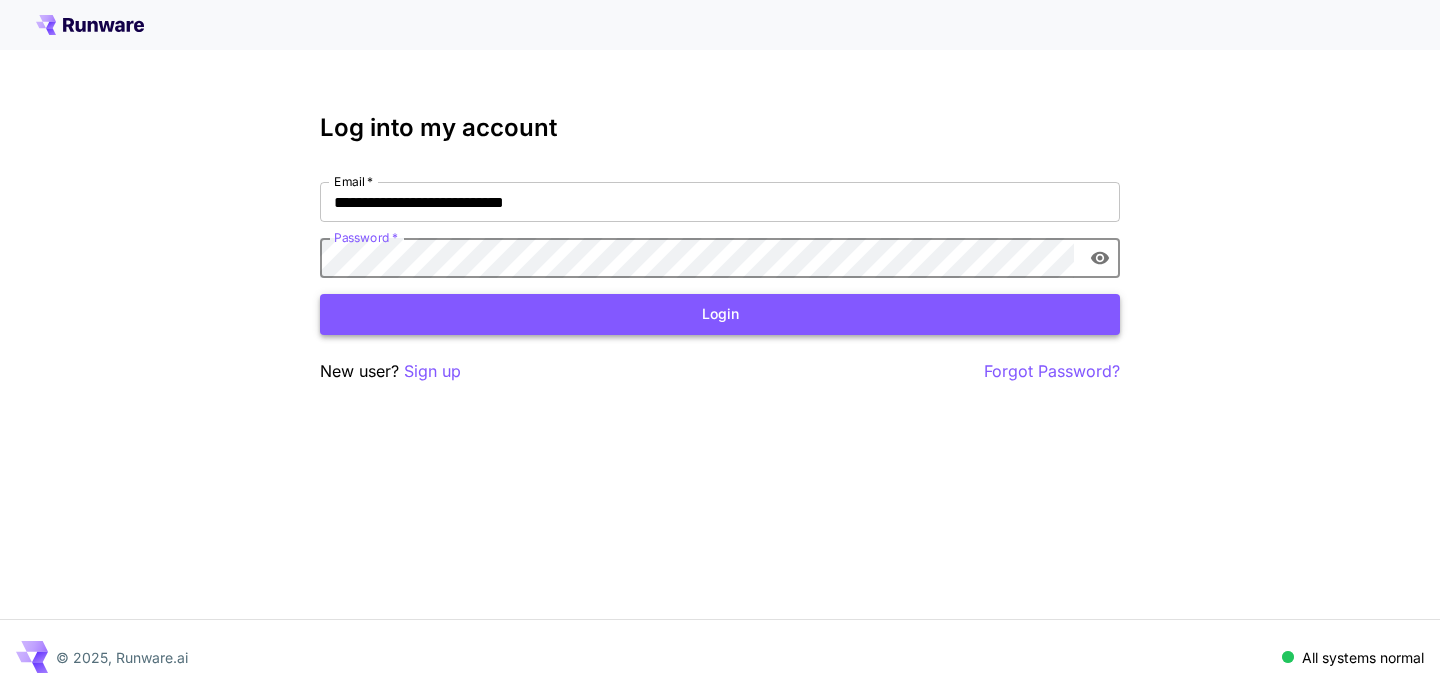 click on "Login" at bounding box center (720, 314) 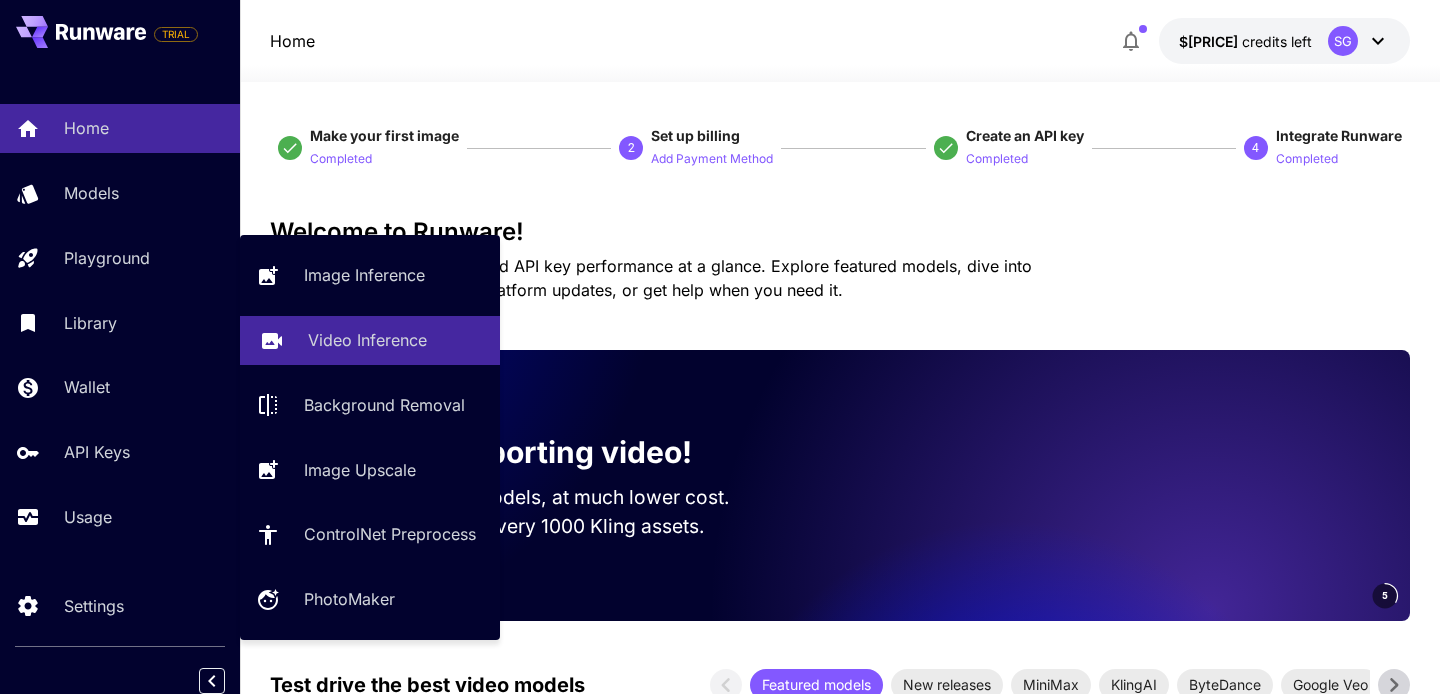 click on "Video Inference" at bounding box center [367, 340] 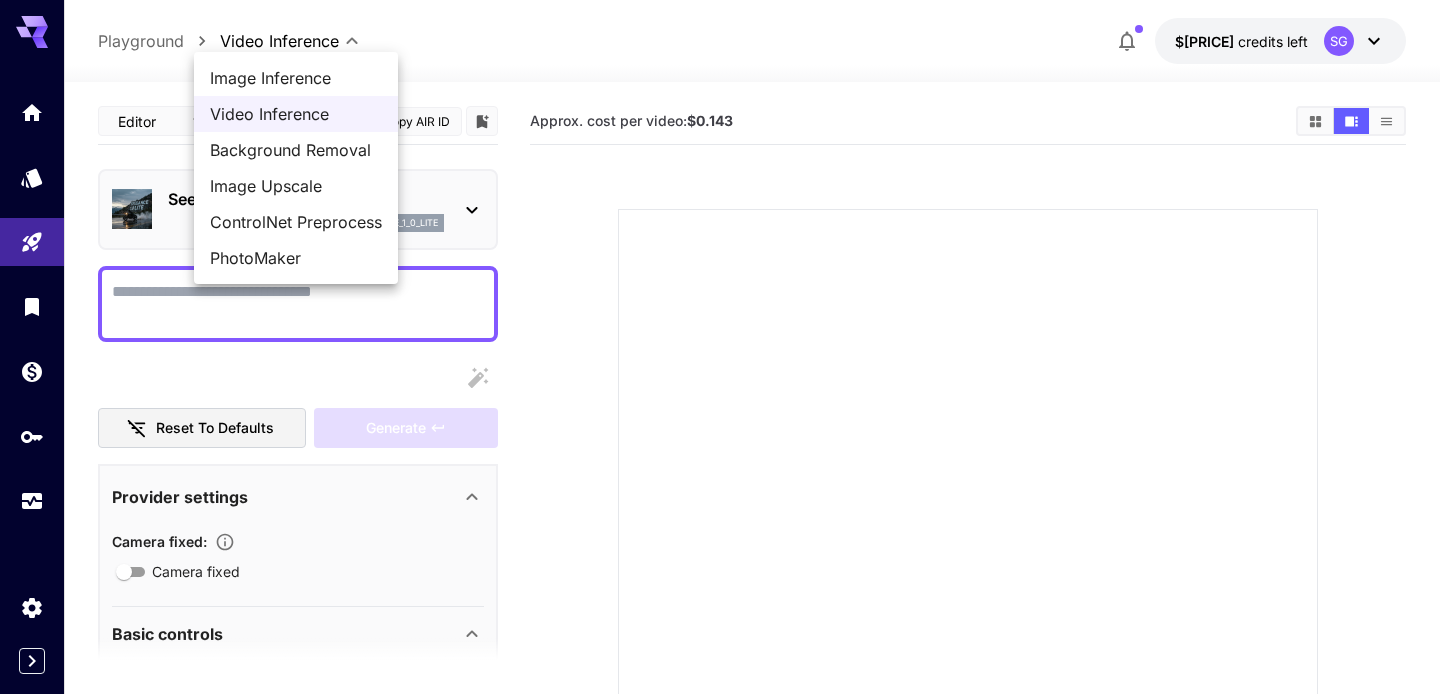 click on "**********" at bounding box center [720, 484] 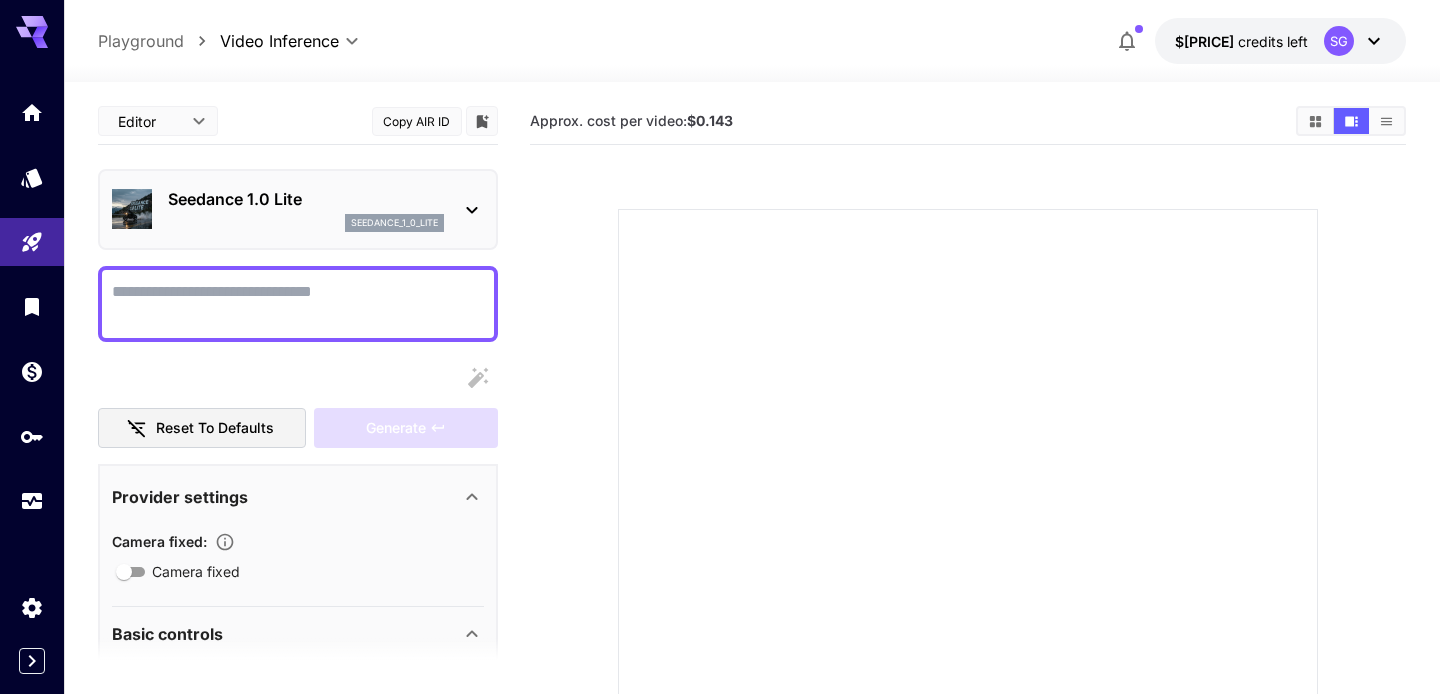 click on "Seedance 1.0 Lite" at bounding box center [306, 199] 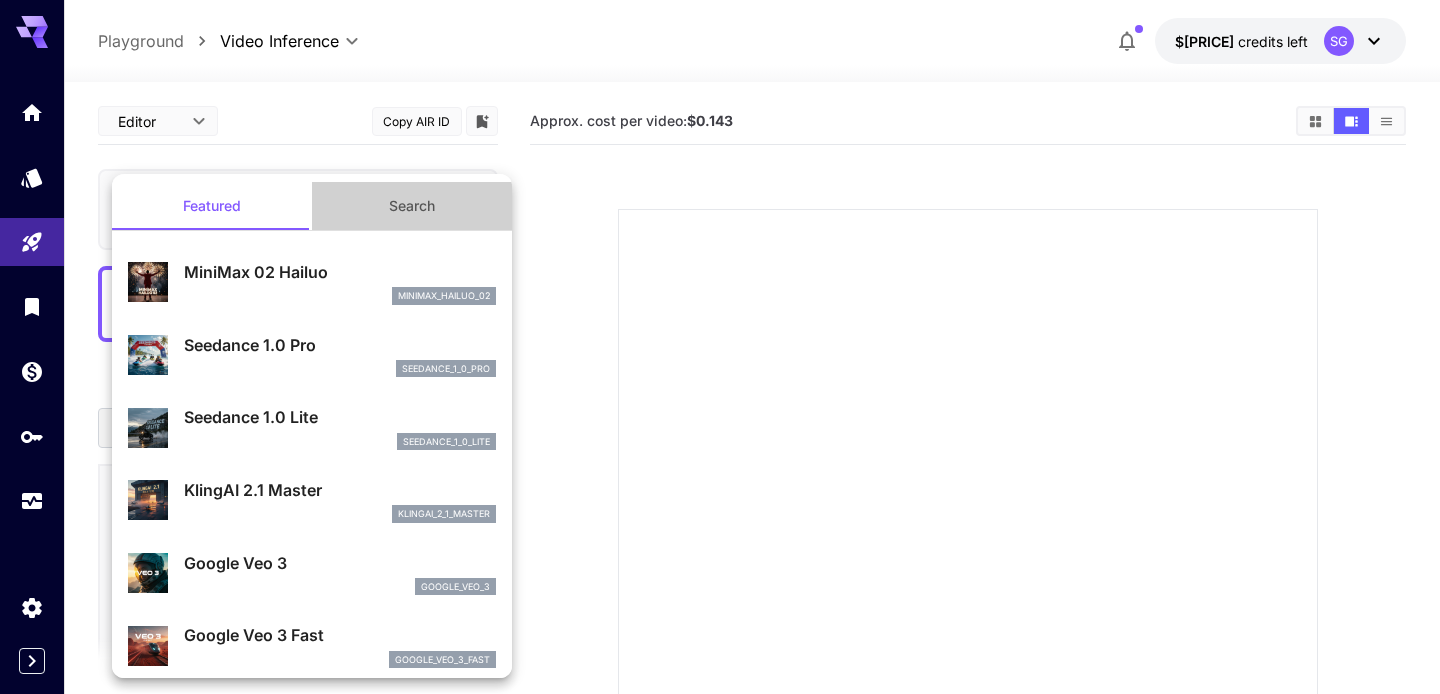 click on "Search" at bounding box center [412, 206] 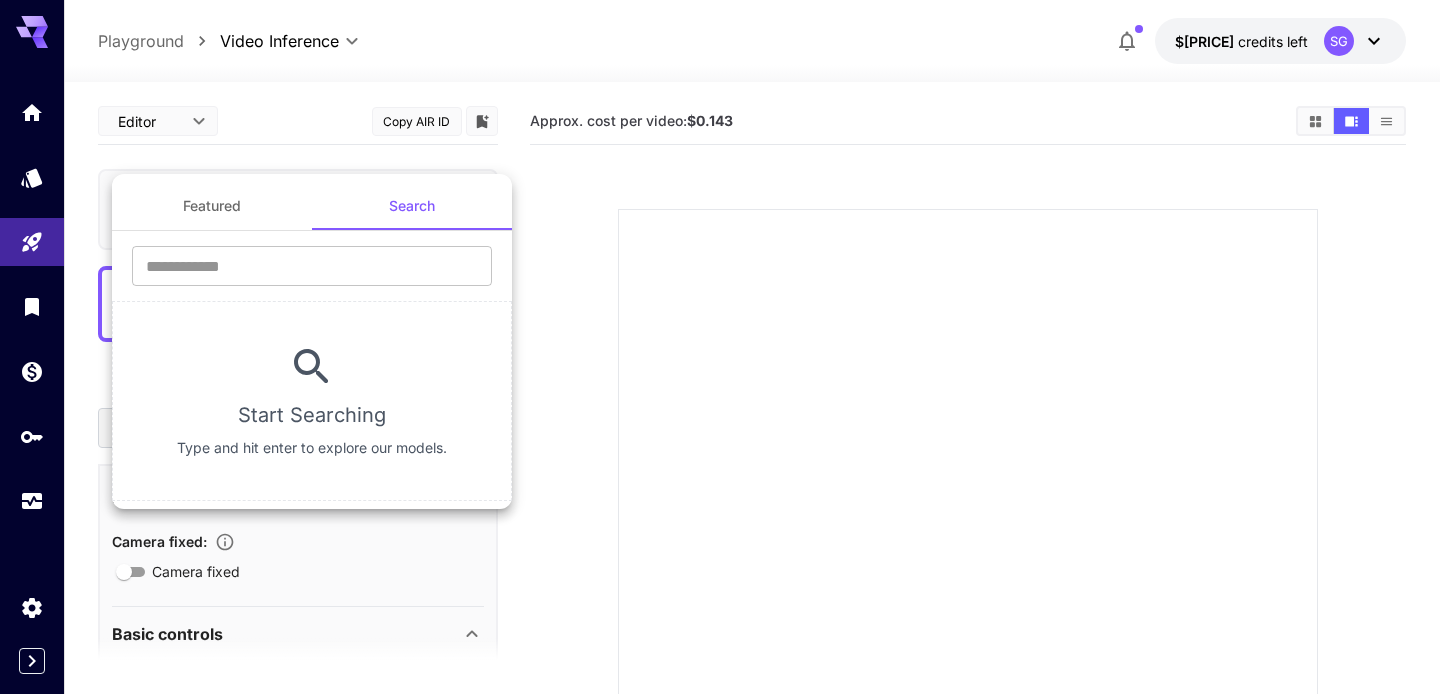 click at bounding box center (720, 347) 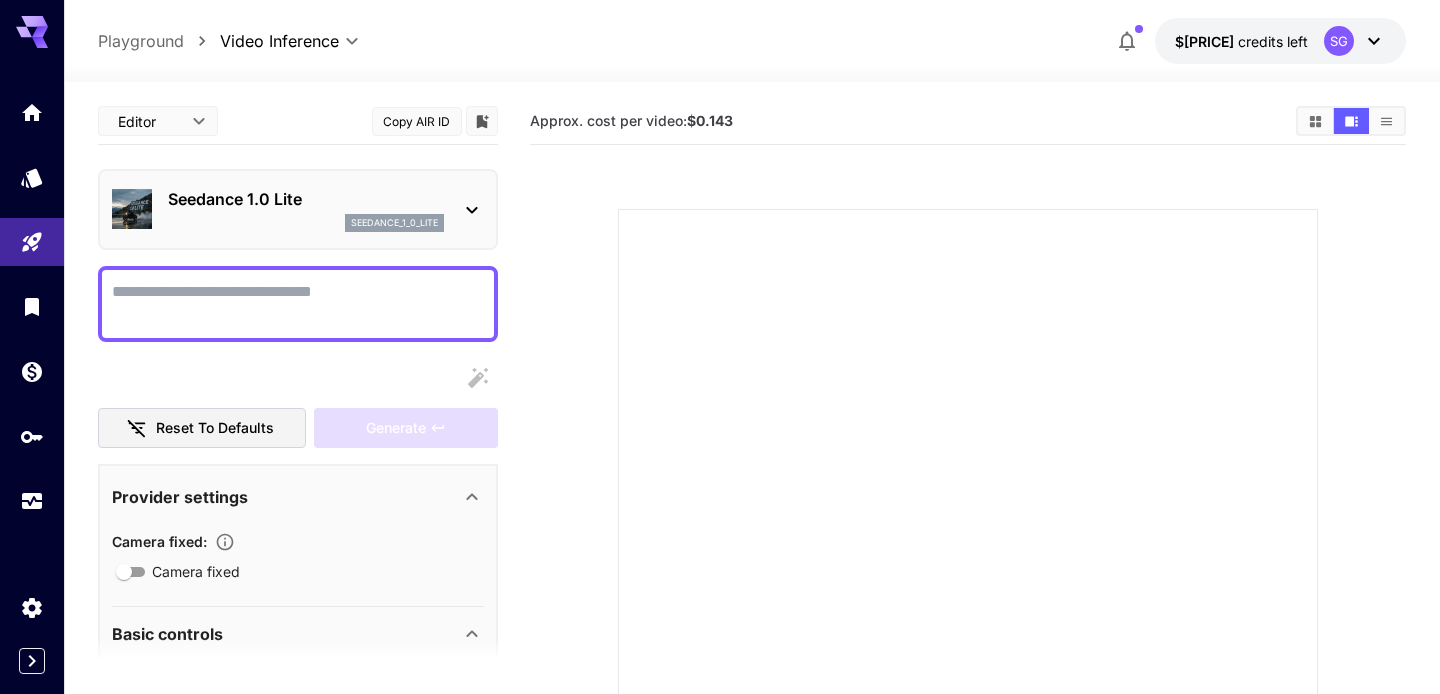 click on "**********" at bounding box center [752, 41] 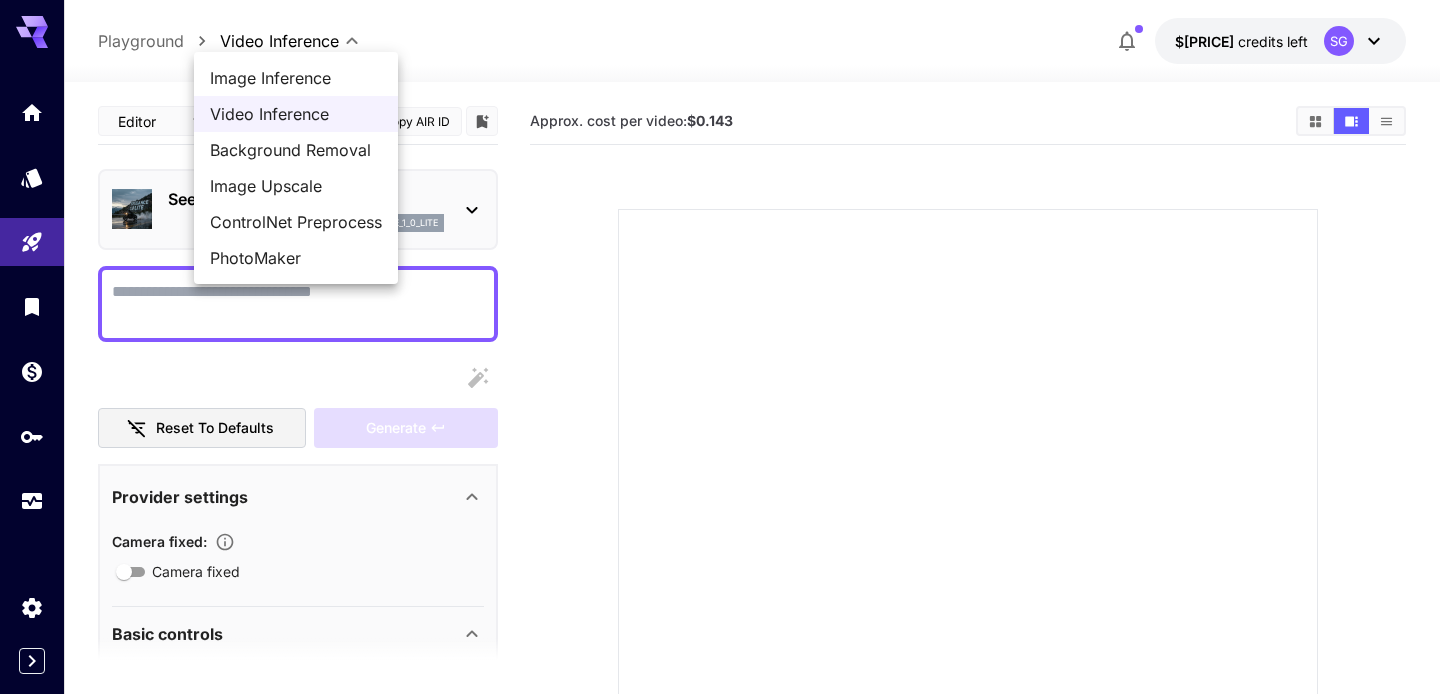 click on "**********" at bounding box center [720, 484] 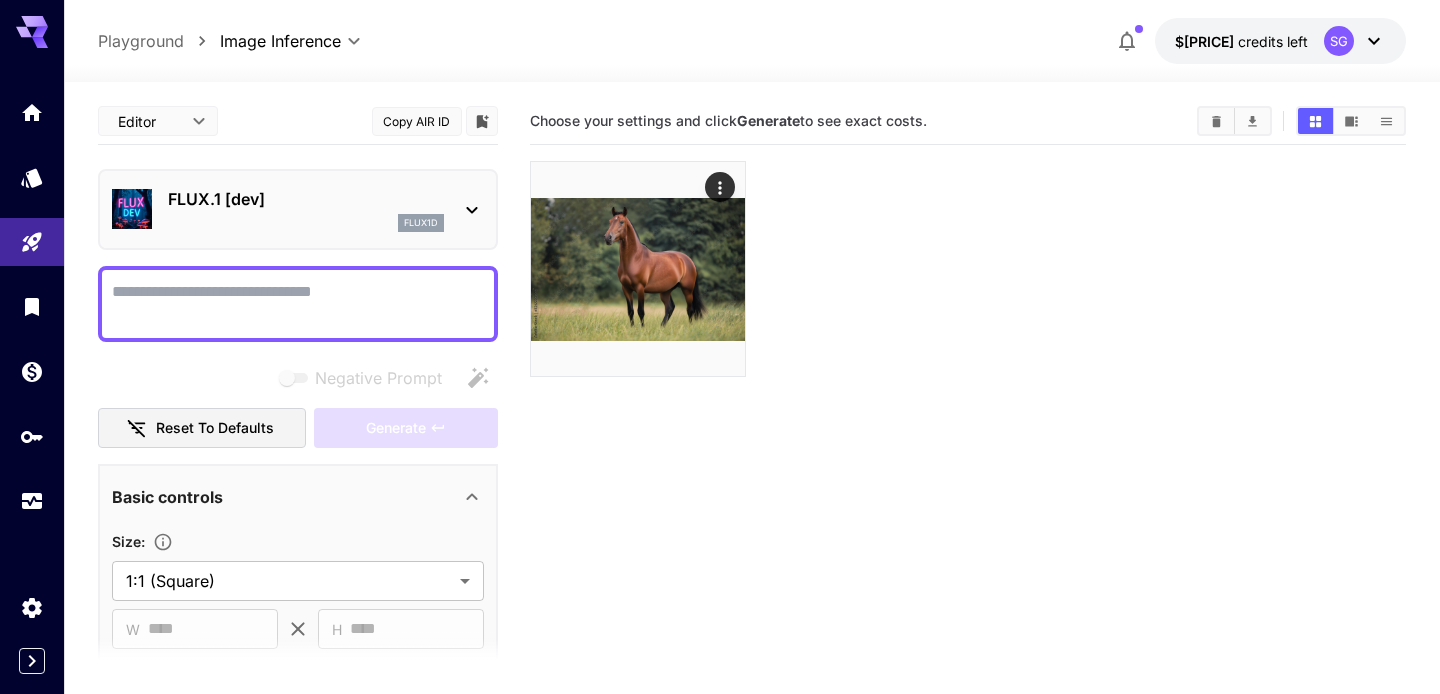 click on "FLUX.1 [dev] flux1d" at bounding box center (298, 209) 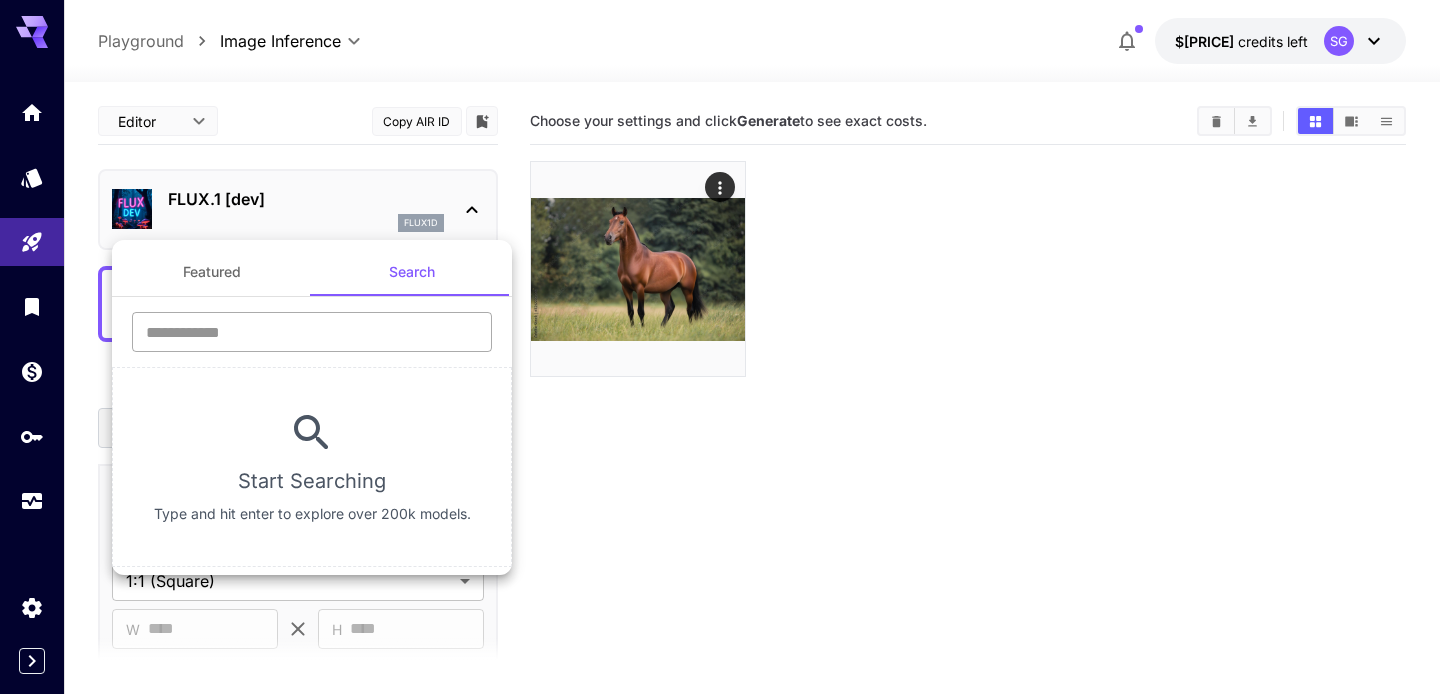 click at bounding box center (312, 332) 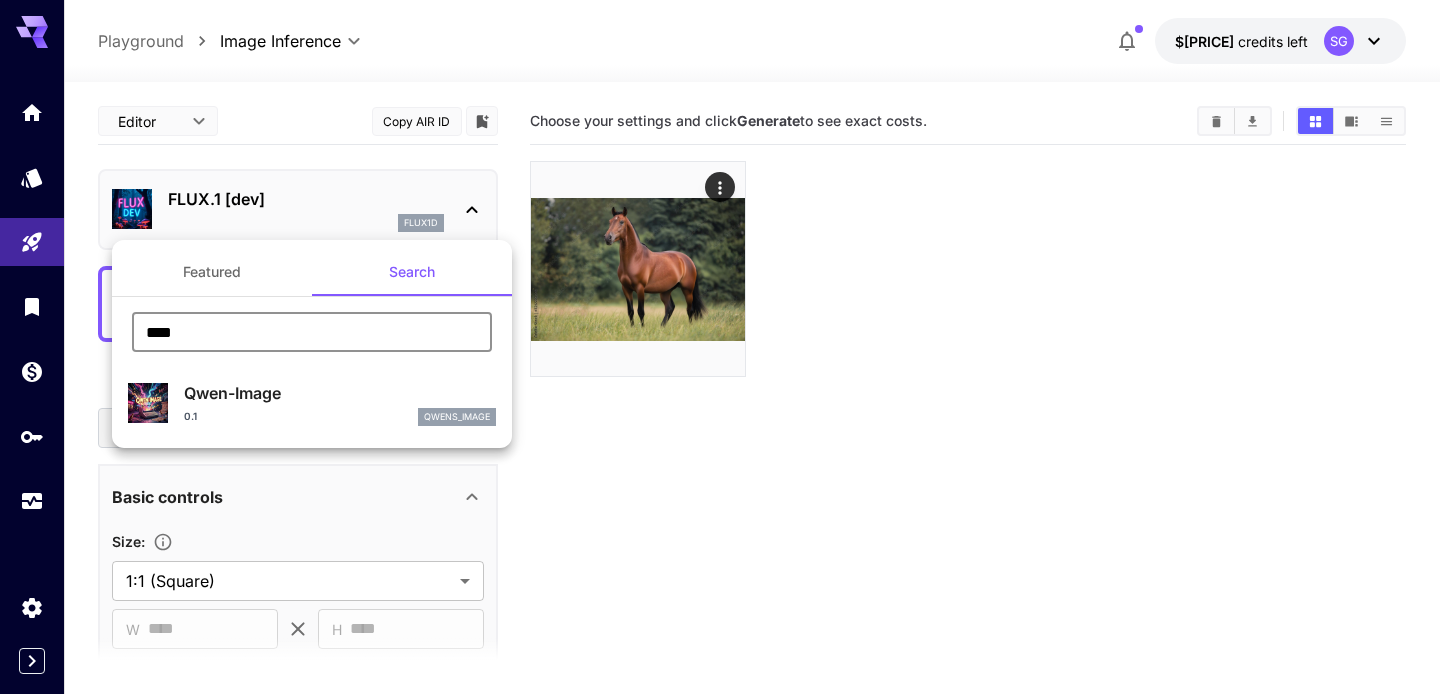 type on "****" 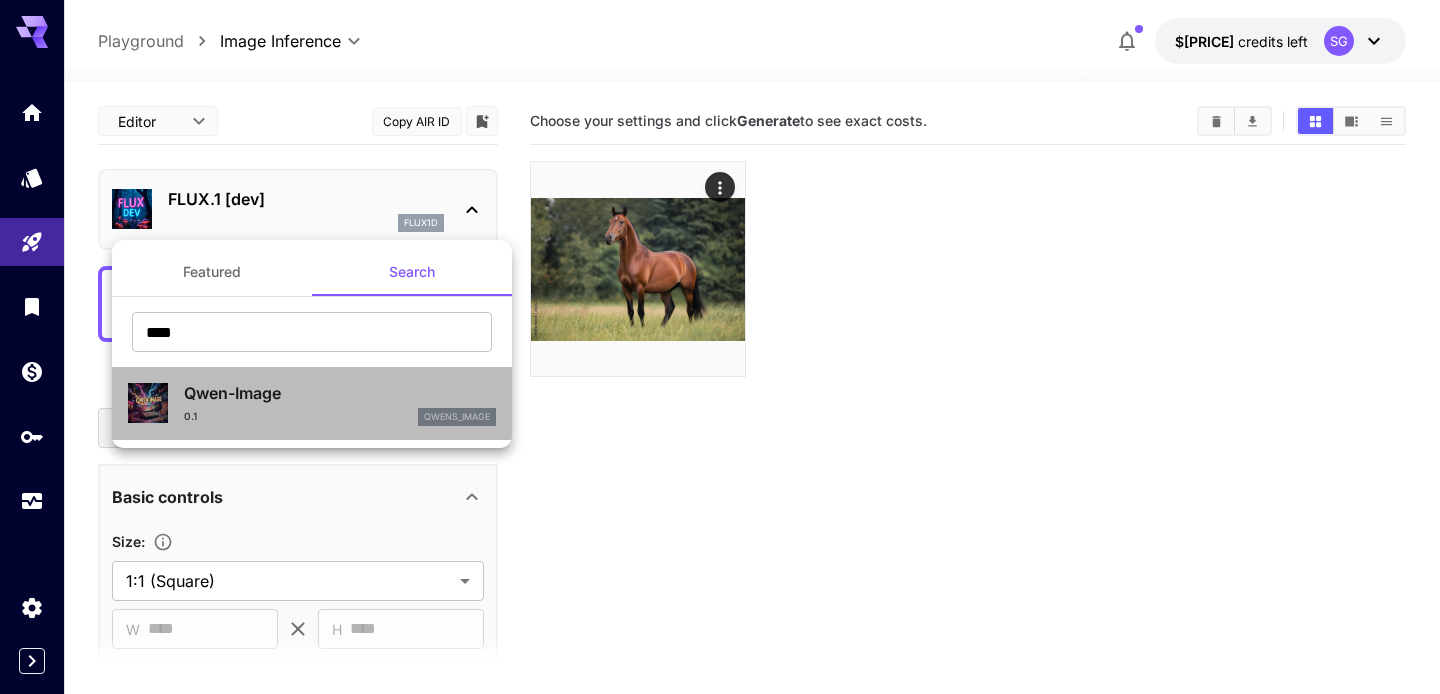 click on "Qwen-Image 0.1 qwens_image" at bounding box center [340, 403] 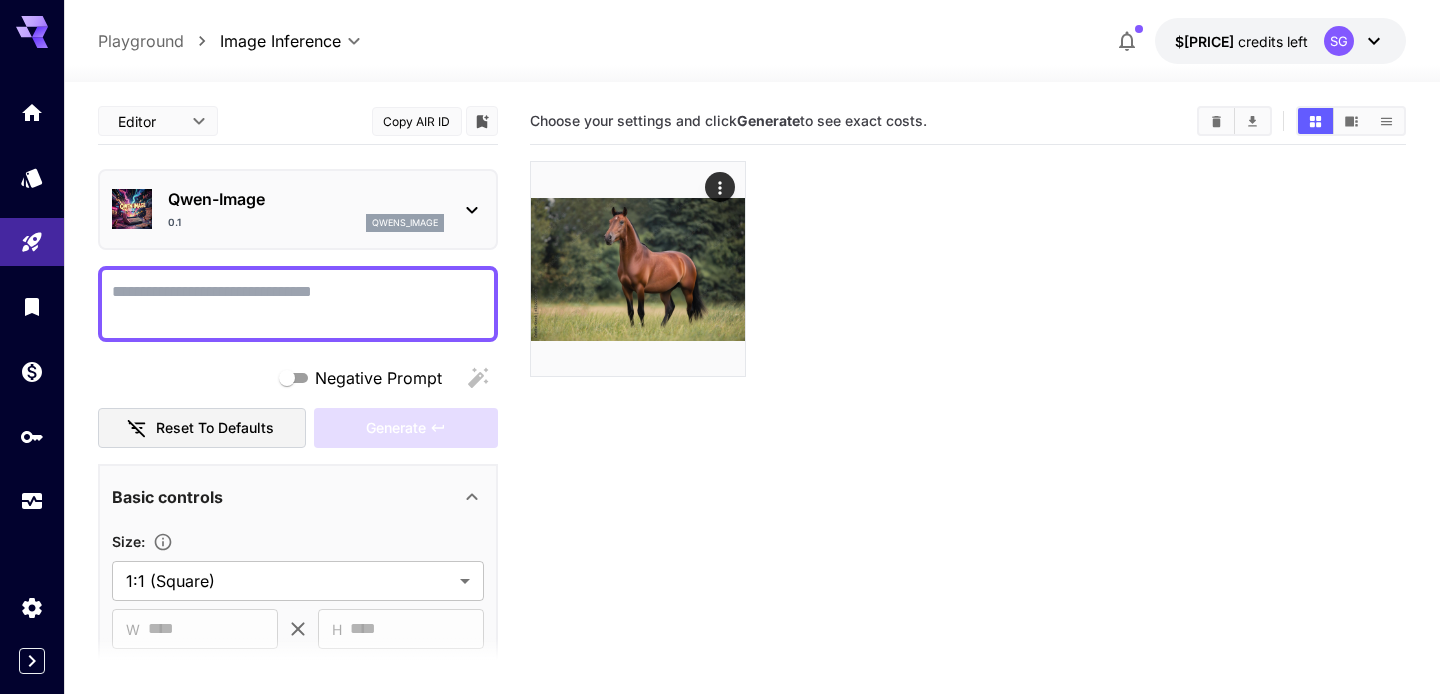 click 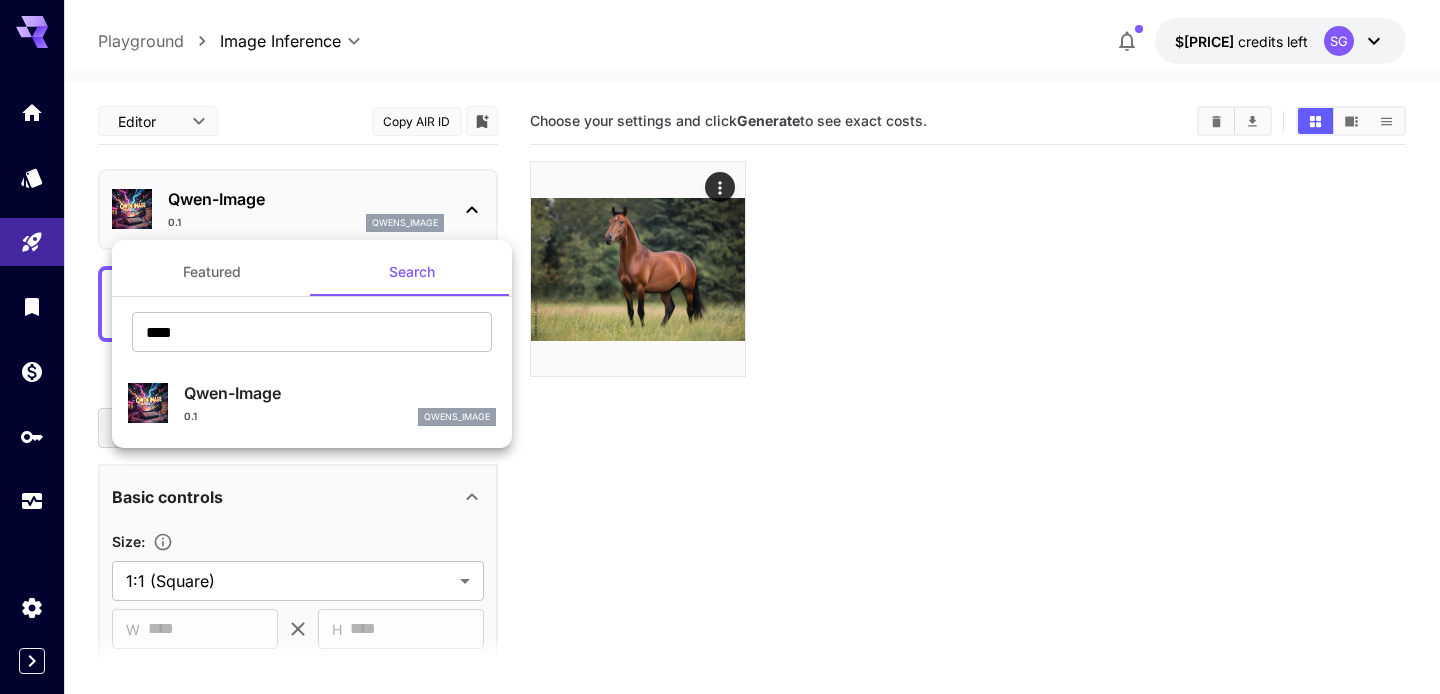 click at bounding box center (720, 347) 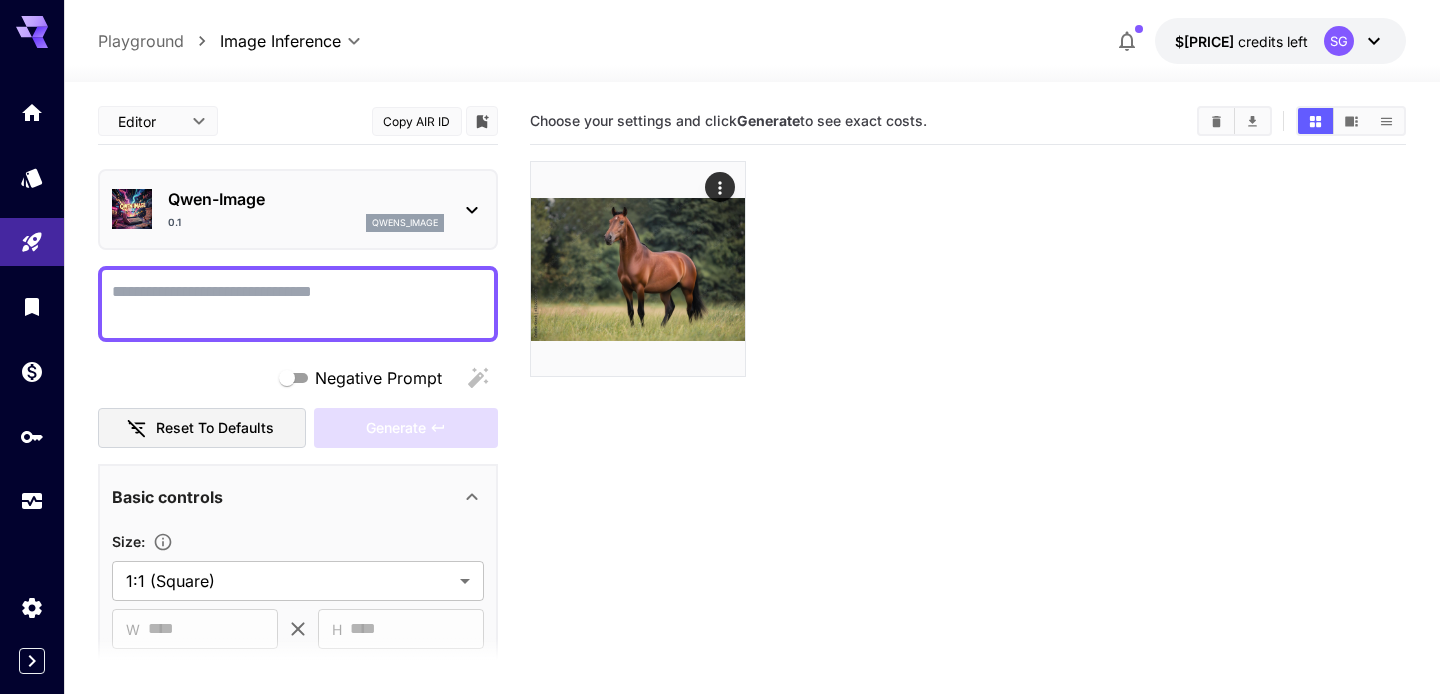 click on "Copy AIR ID" at bounding box center (417, 121) 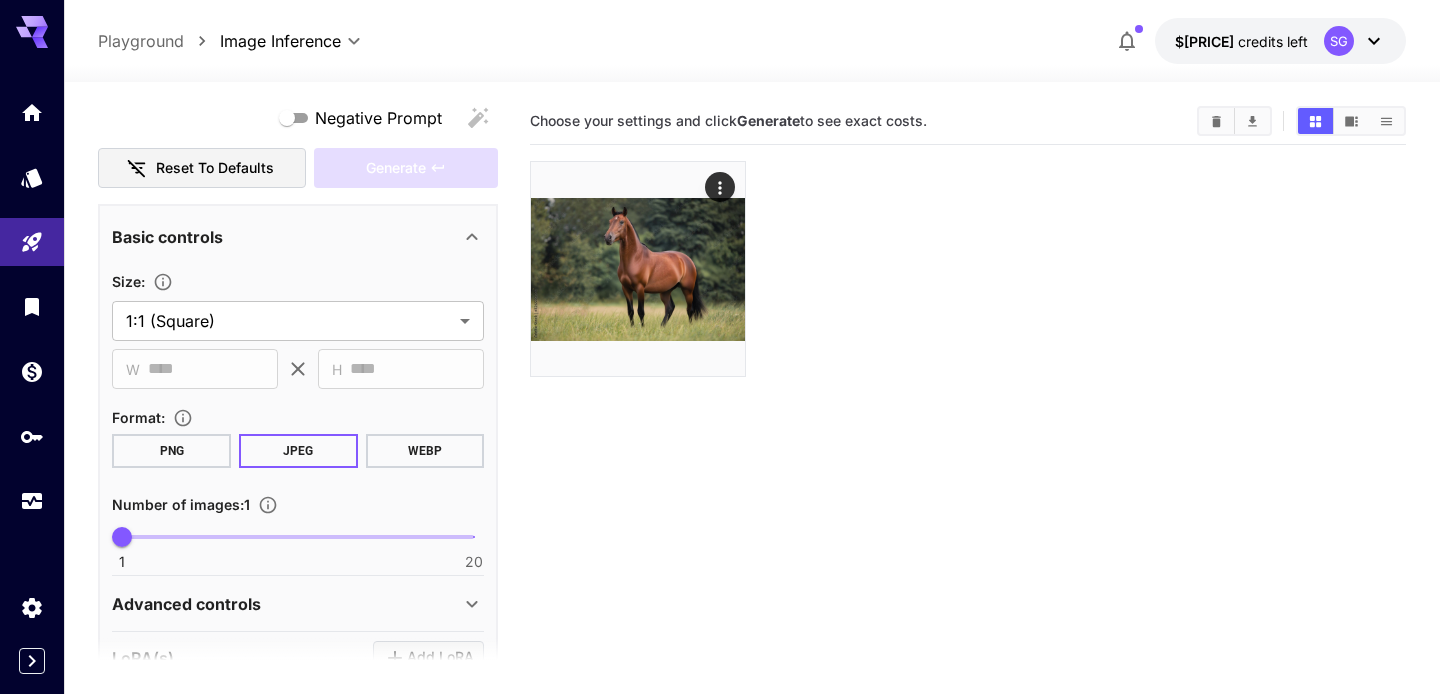 scroll, scrollTop: 362, scrollLeft: 0, axis: vertical 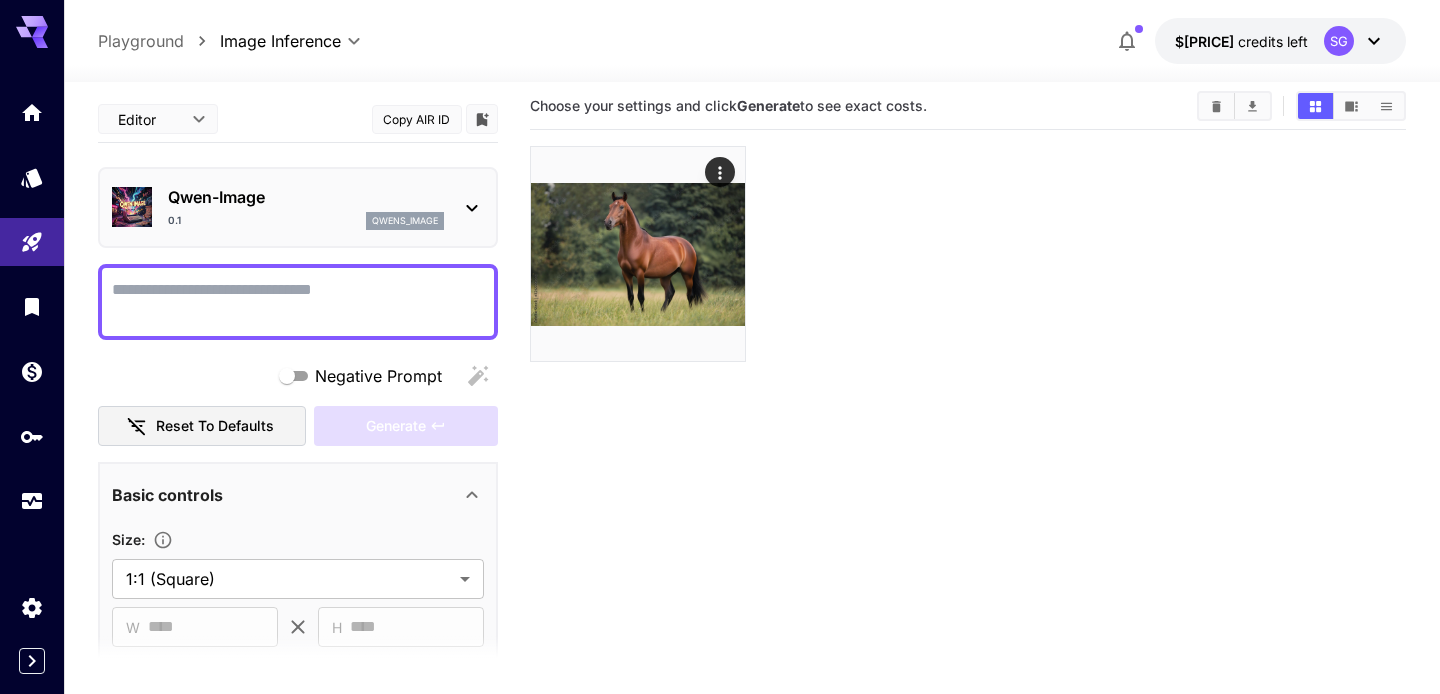 click on "Negative Prompt" at bounding box center [298, 302] 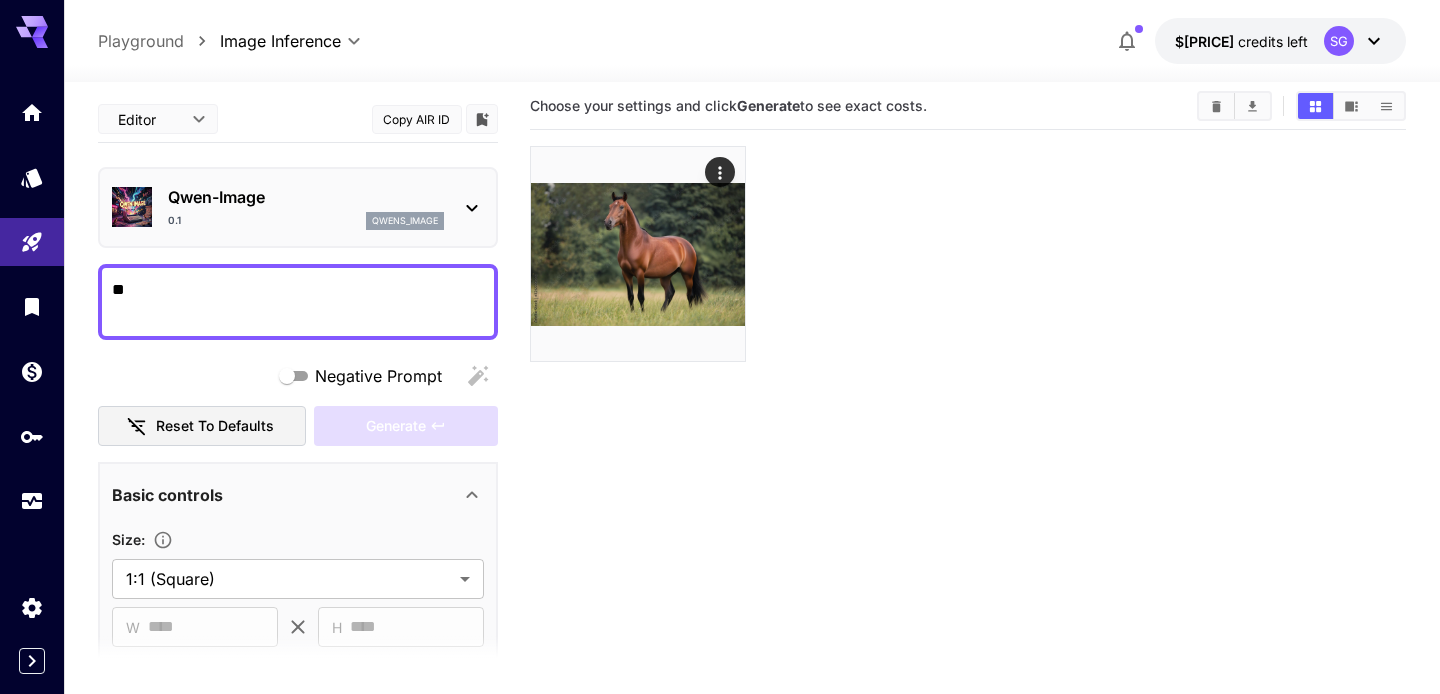 type on "*" 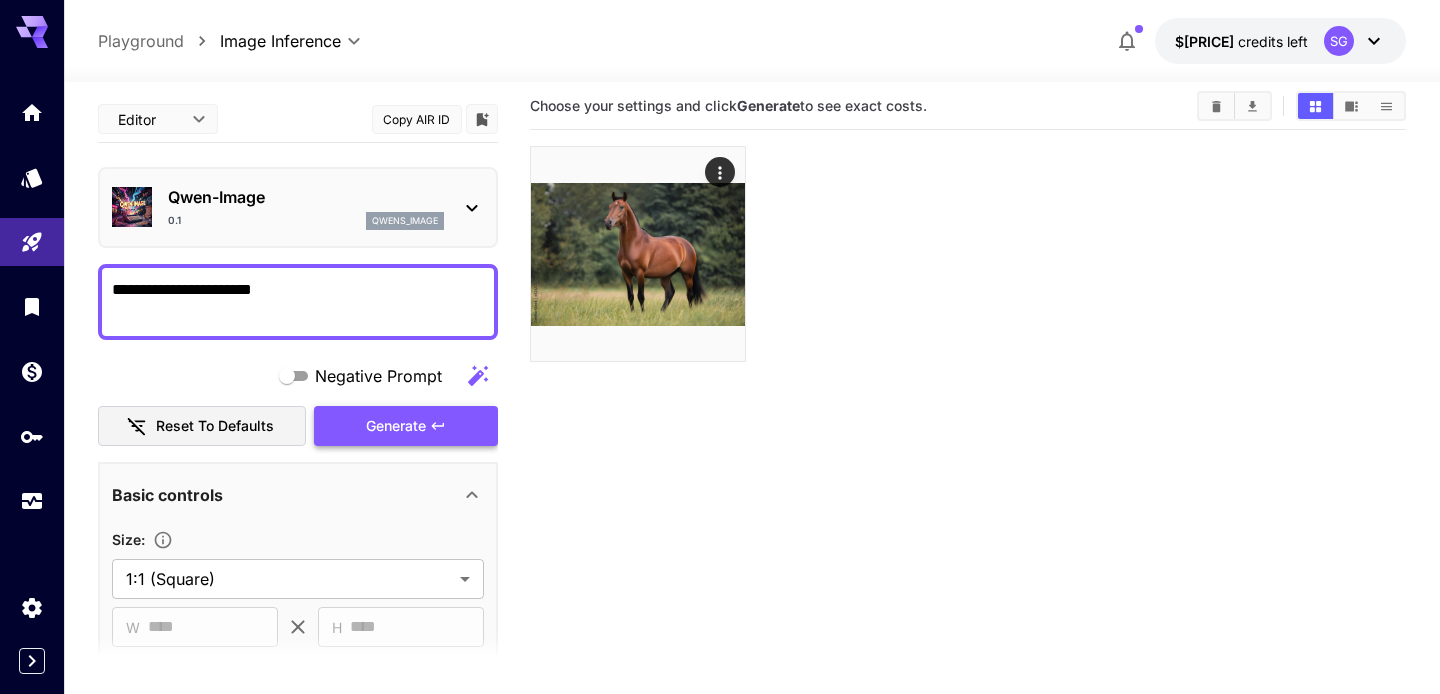 type on "**********" 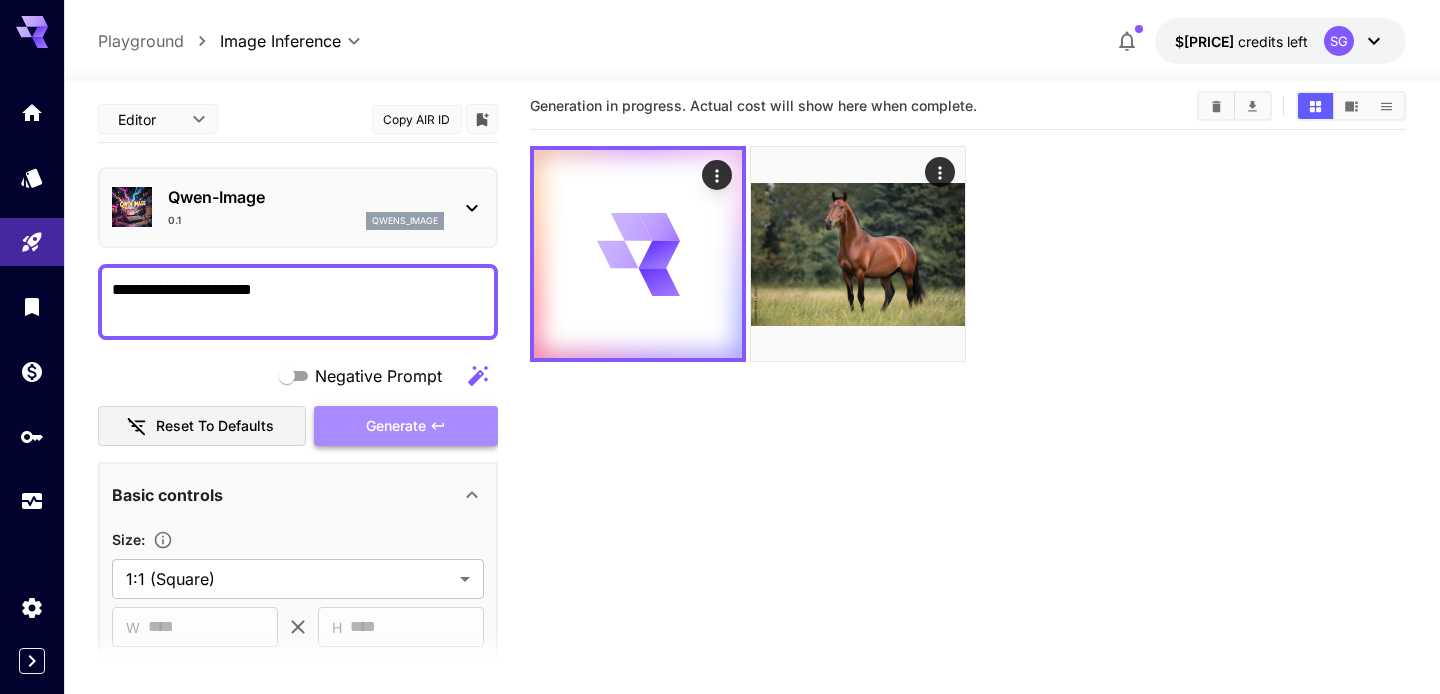 click on "Generate" at bounding box center (396, 426) 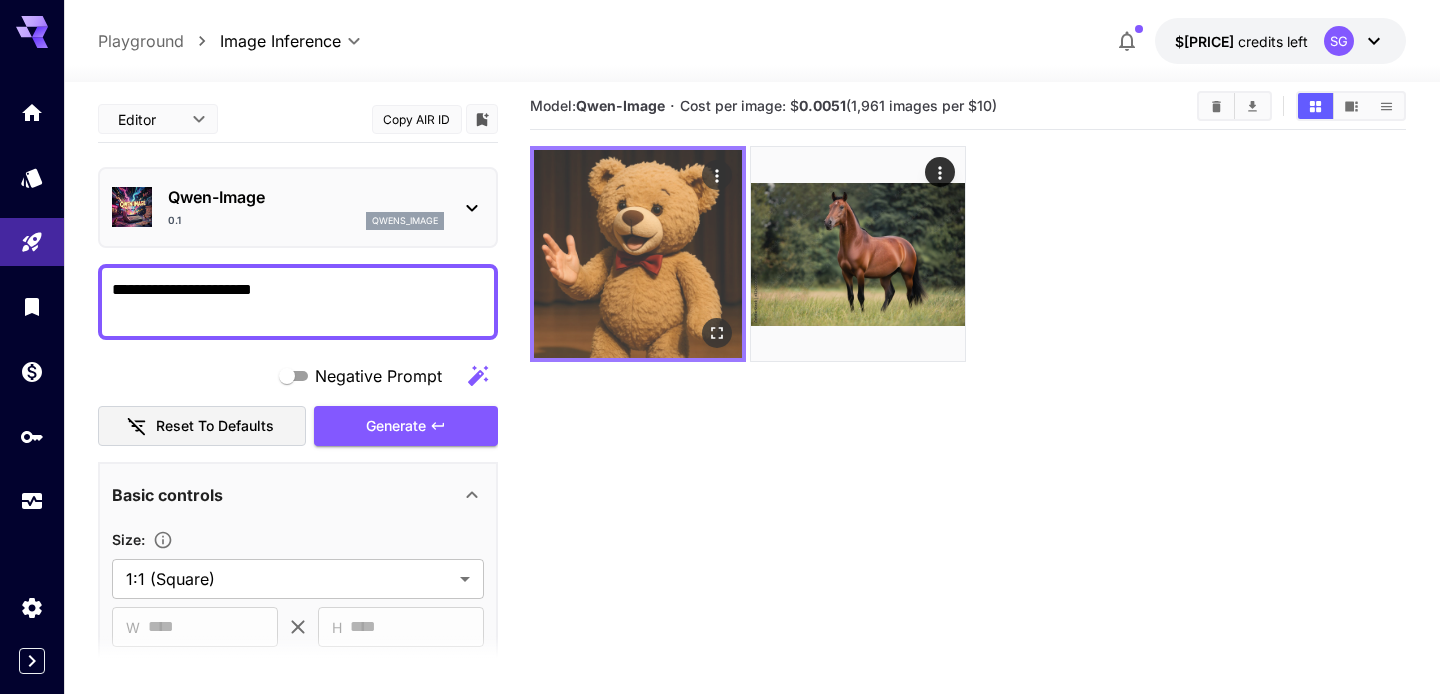 click at bounding box center (638, 254) 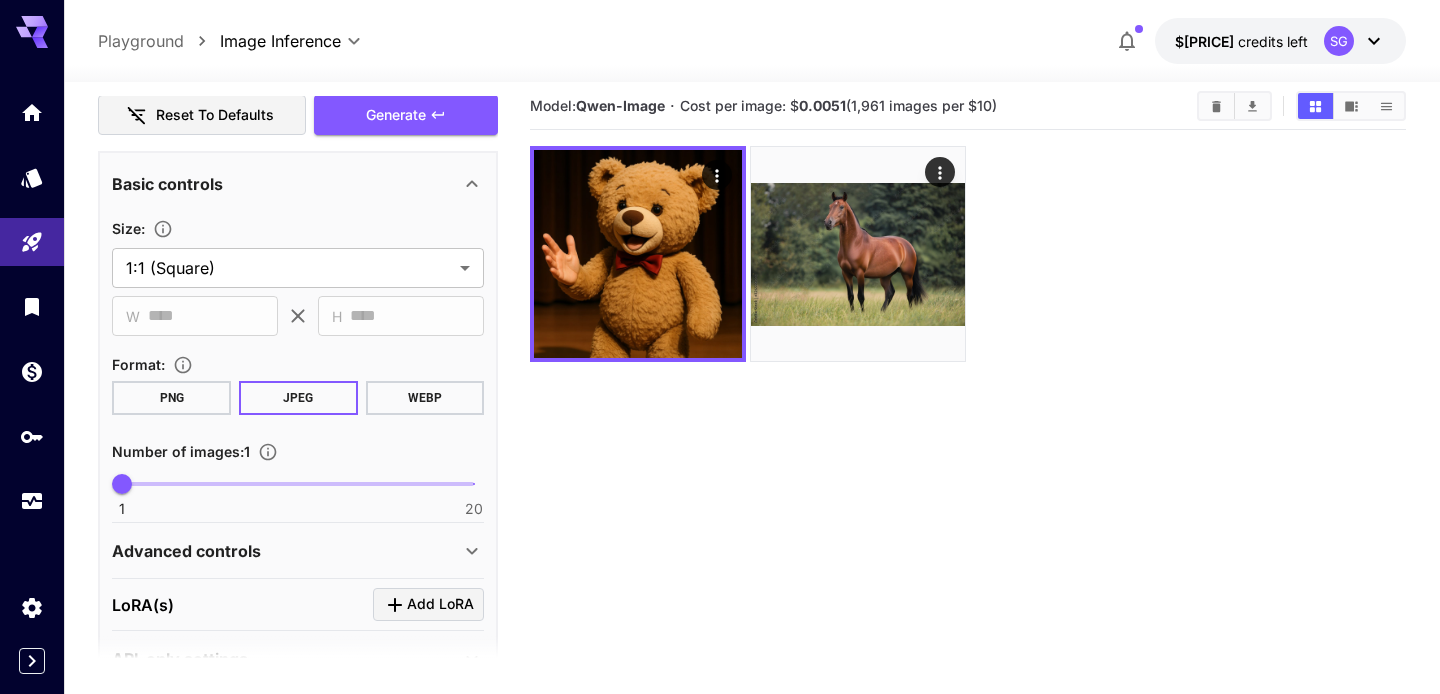 scroll, scrollTop: 362, scrollLeft: 0, axis: vertical 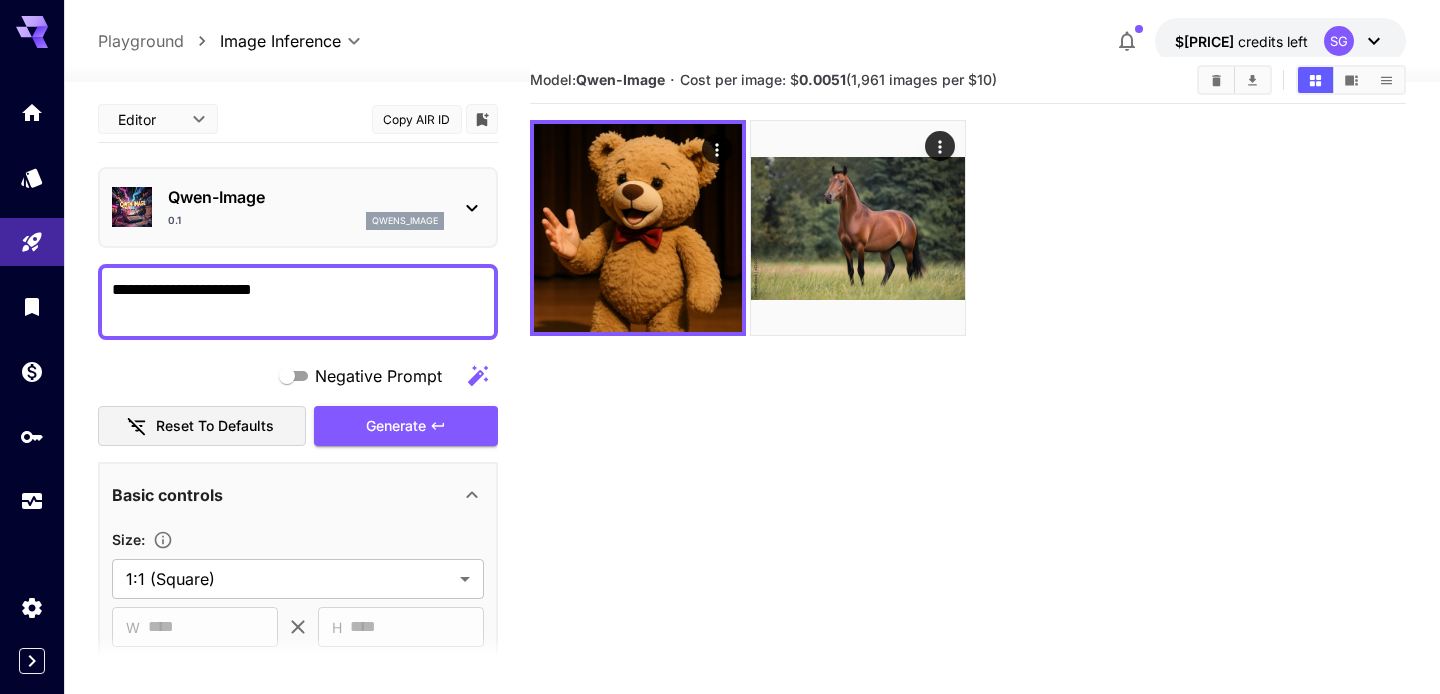 click on "**********" at bounding box center (720, 385) 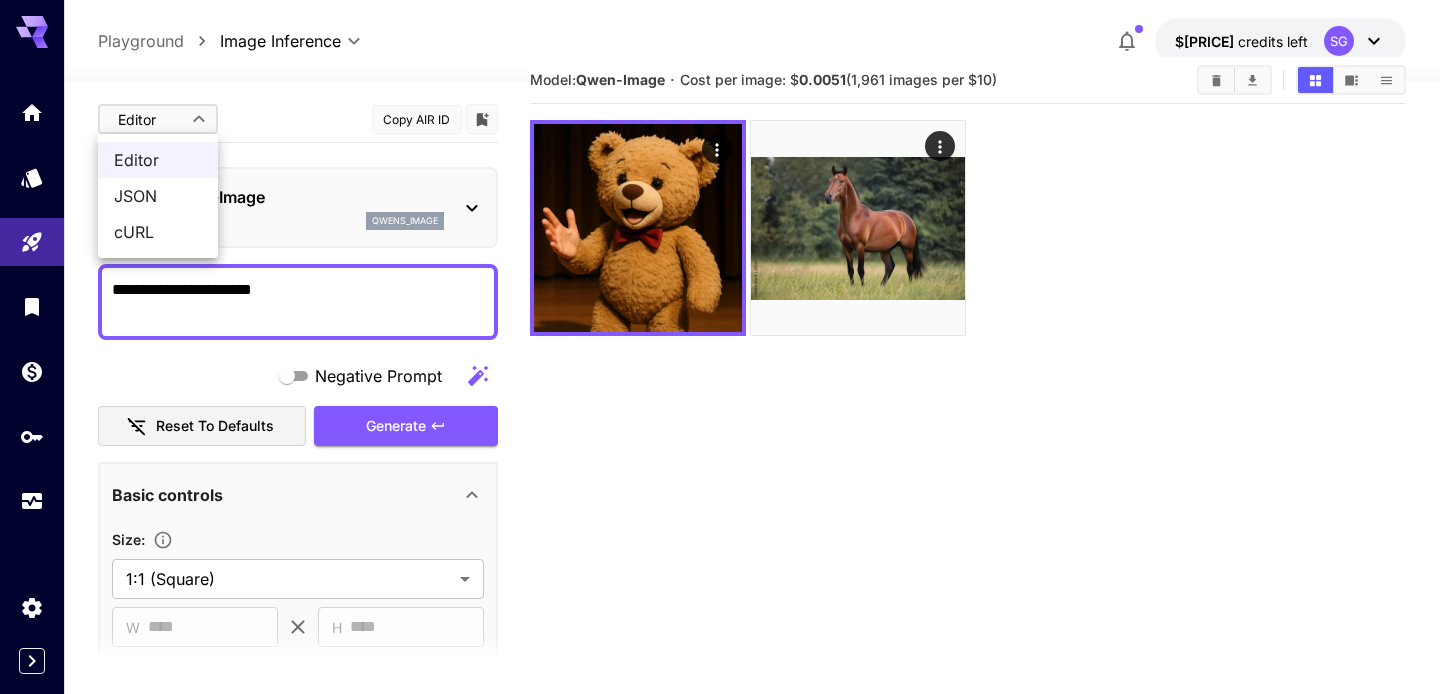 click on "JSON" at bounding box center [158, 196] 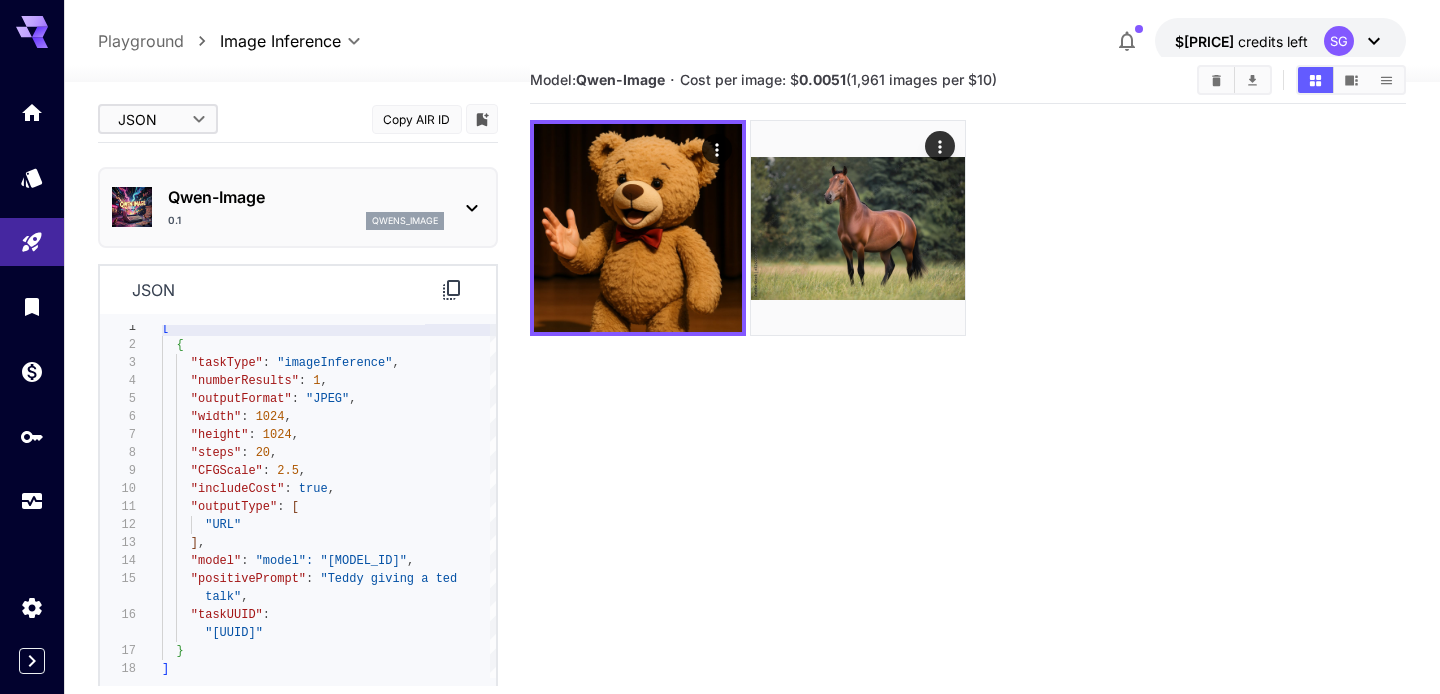 click on "**********" at bounding box center [720, 385] 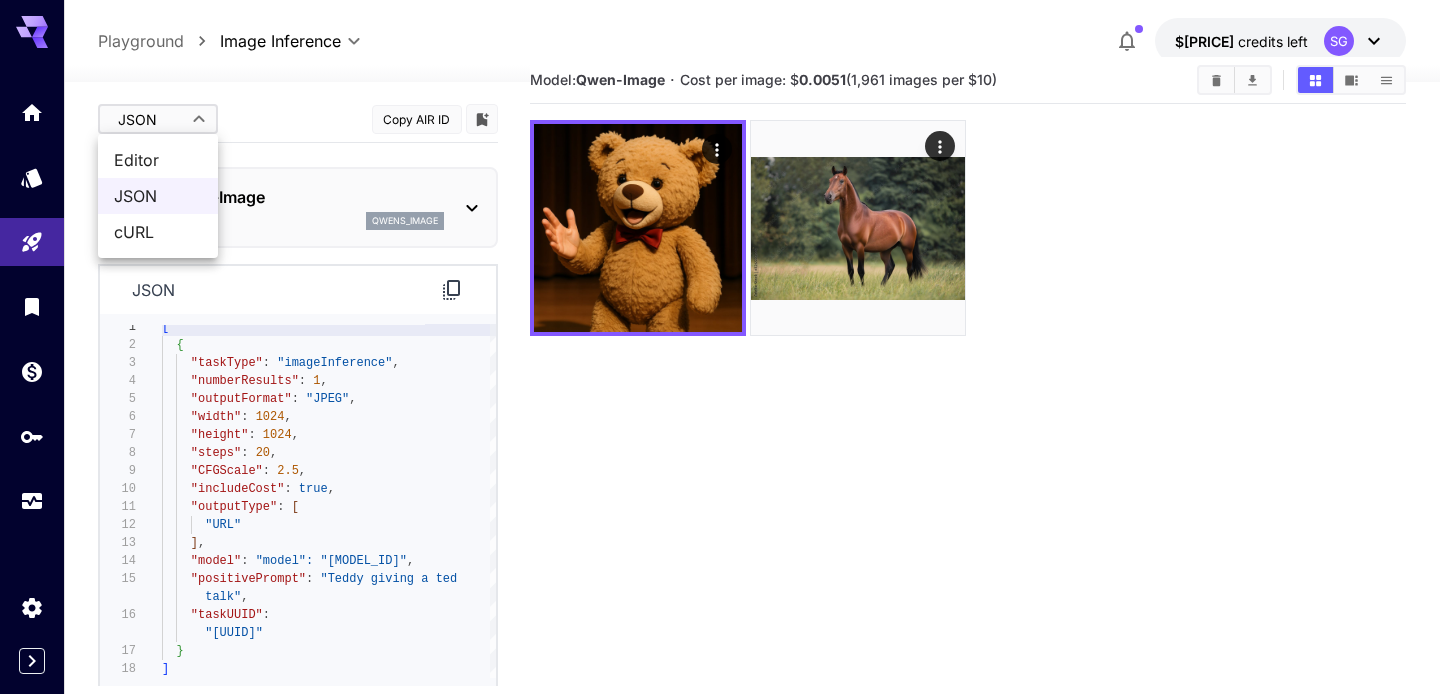 click on "Editor" at bounding box center (158, 160) 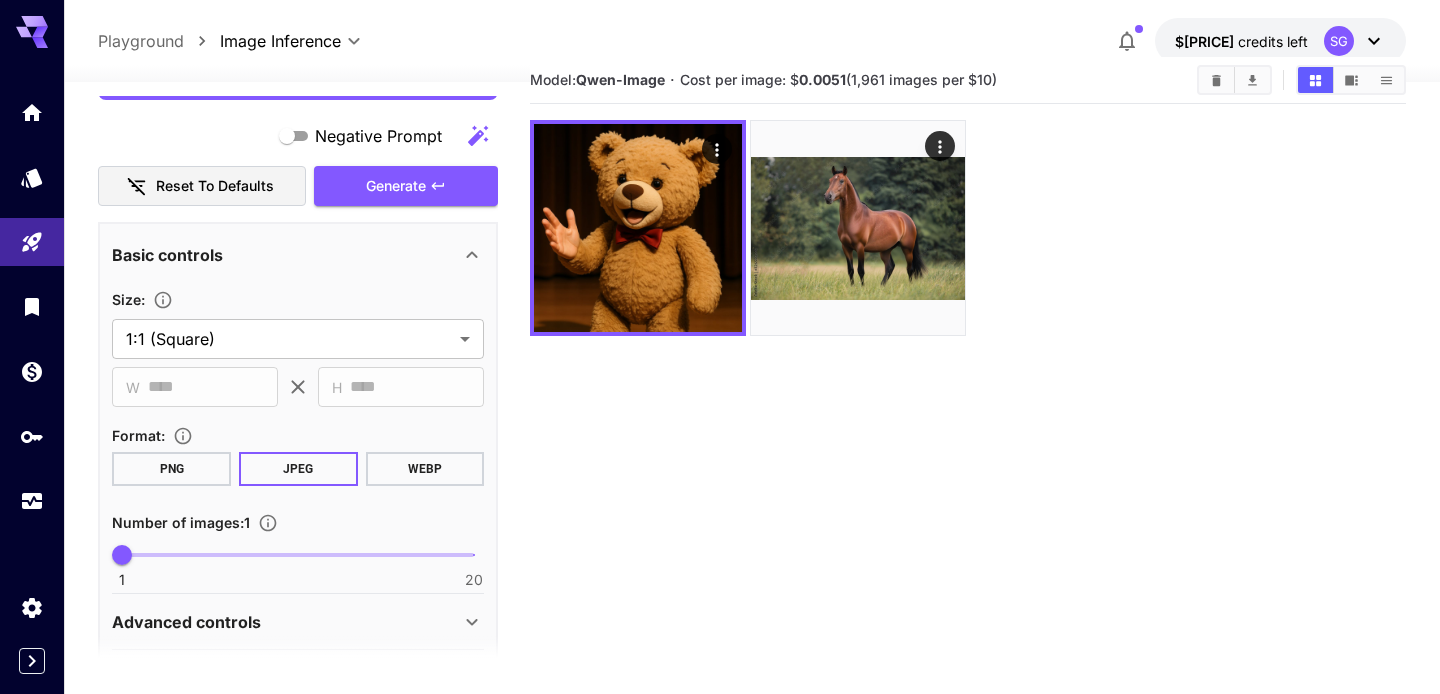 scroll, scrollTop: 362, scrollLeft: 0, axis: vertical 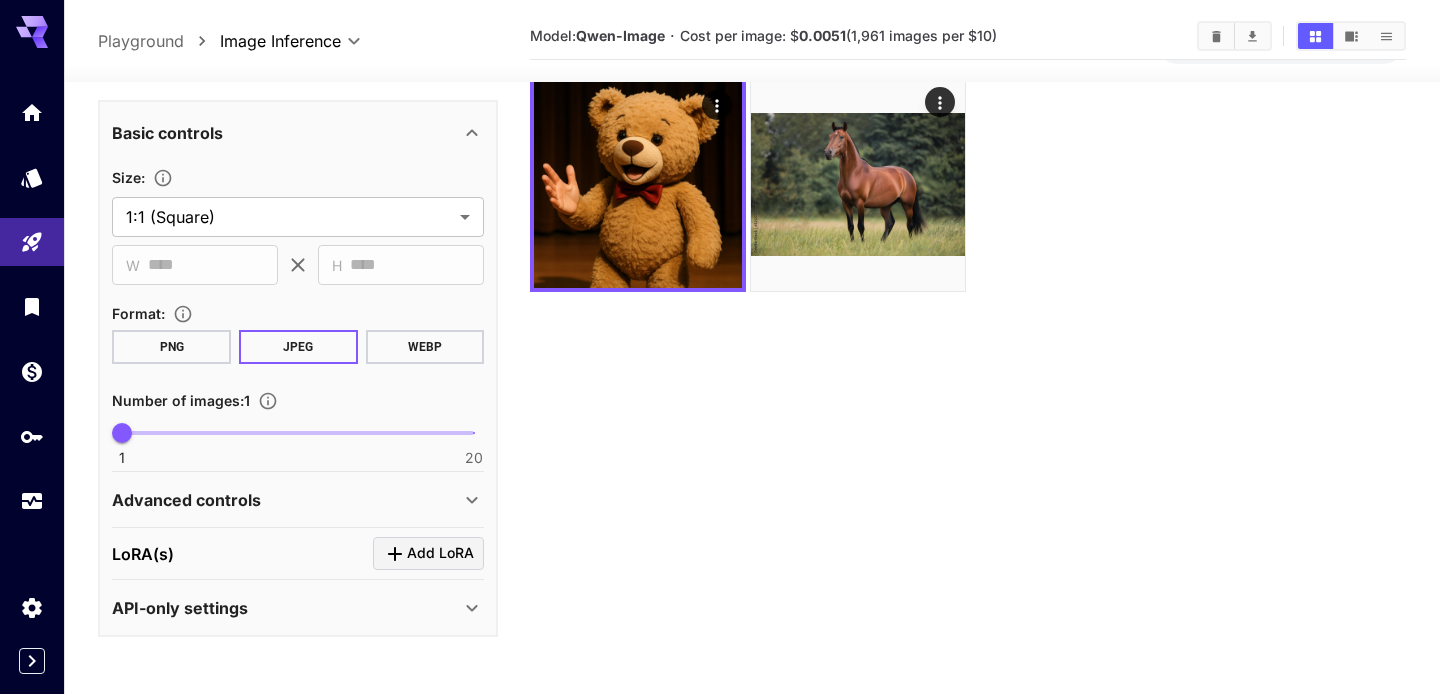 click on "Advanced controls" at bounding box center (186, 500) 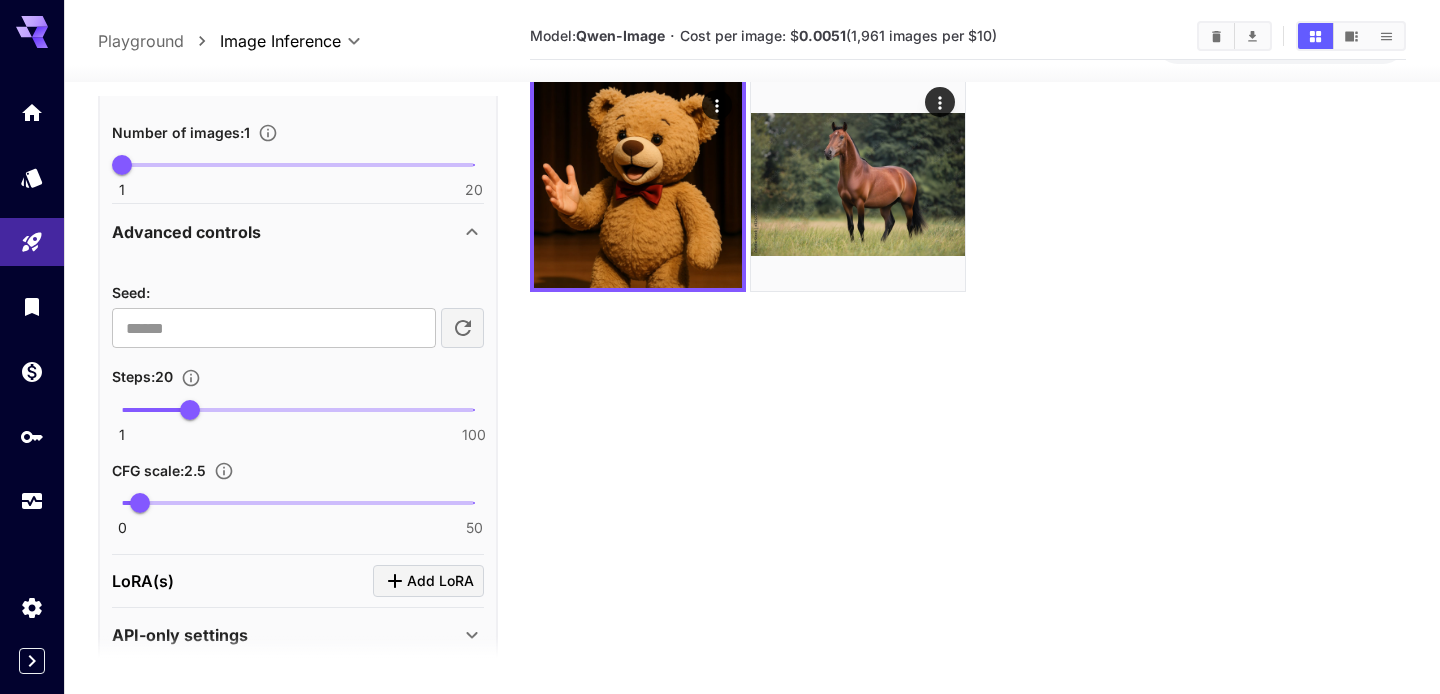 scroll, scrollTop: 657, scrollLeft: 0, axis: vertical 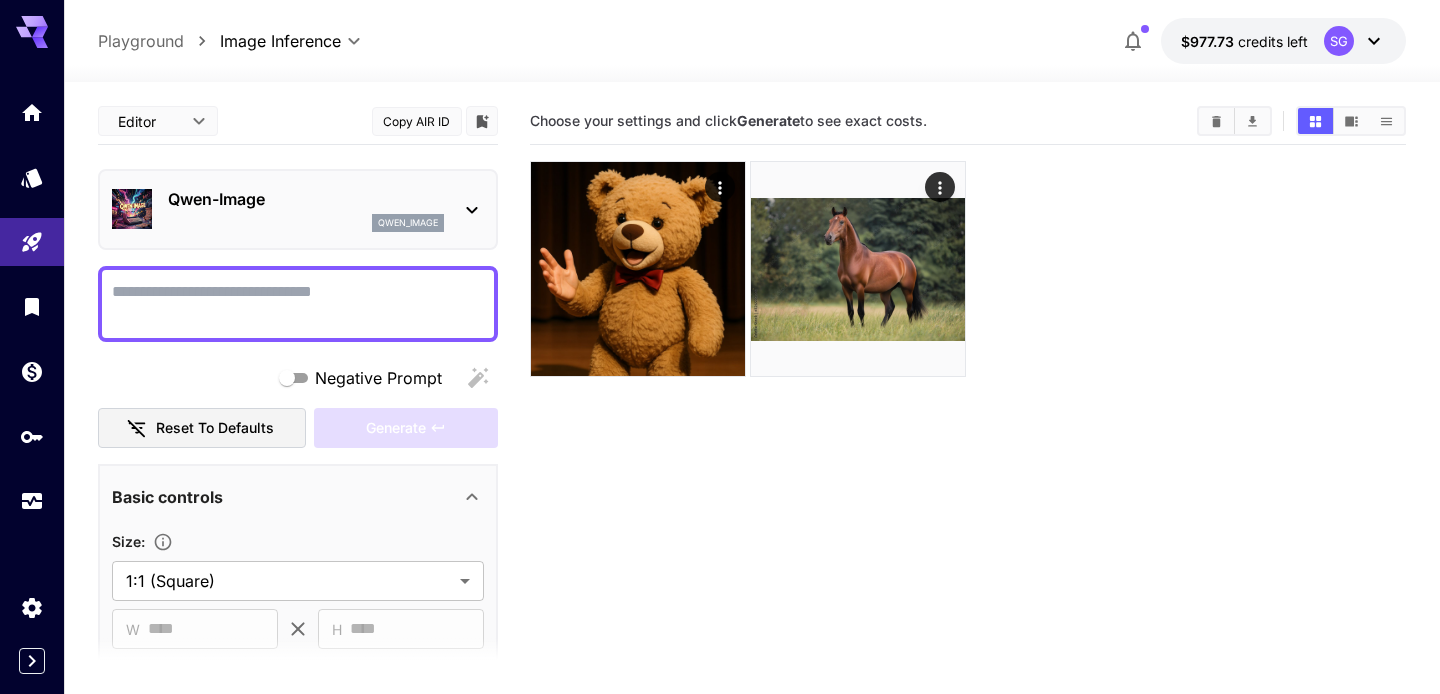 click on "**********" at bounding box center (720, 426) 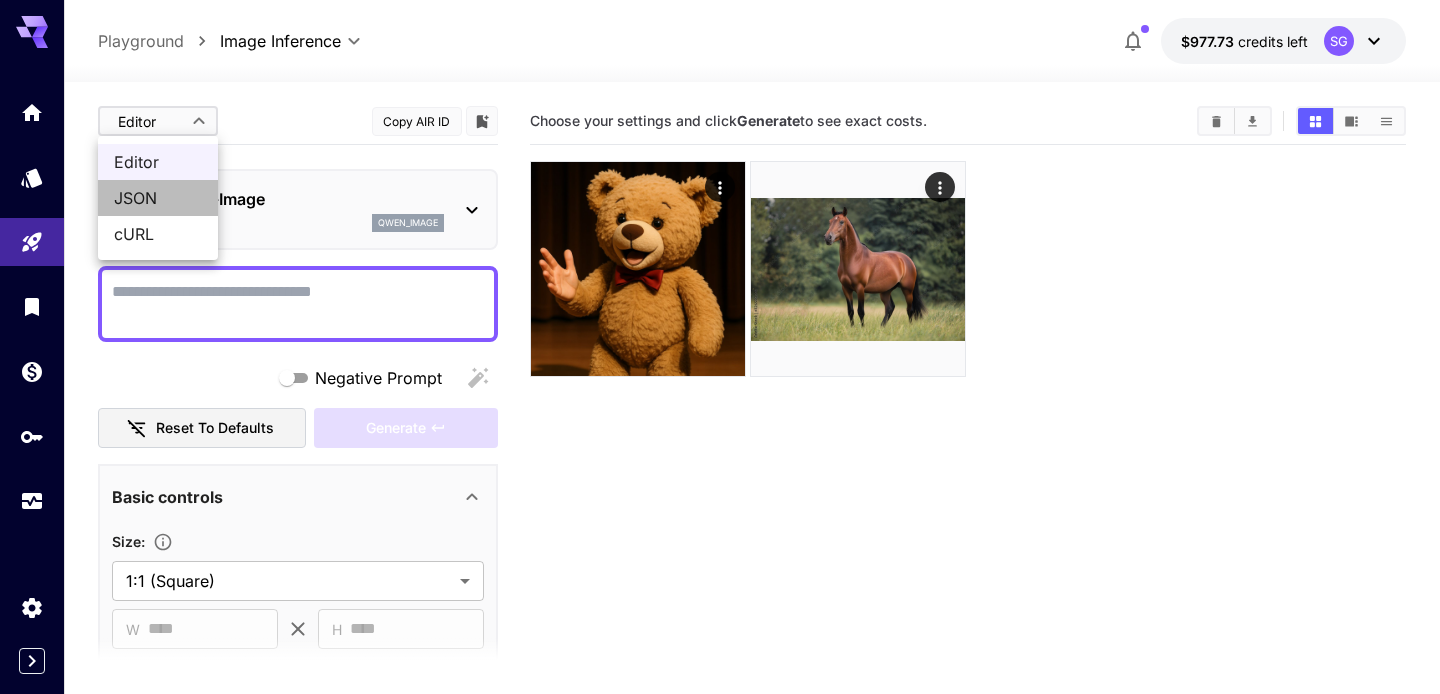 click on "JSON" at bounding box center [158, 198] 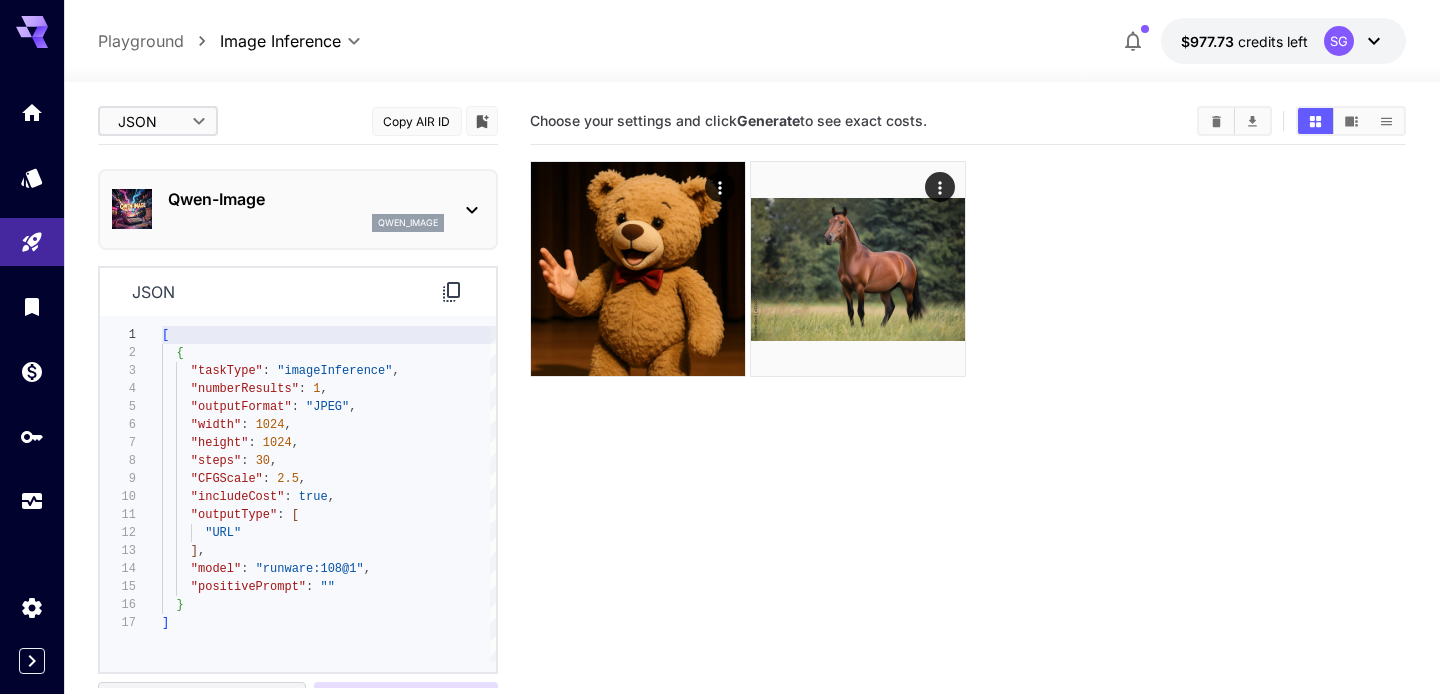 type on "**********" 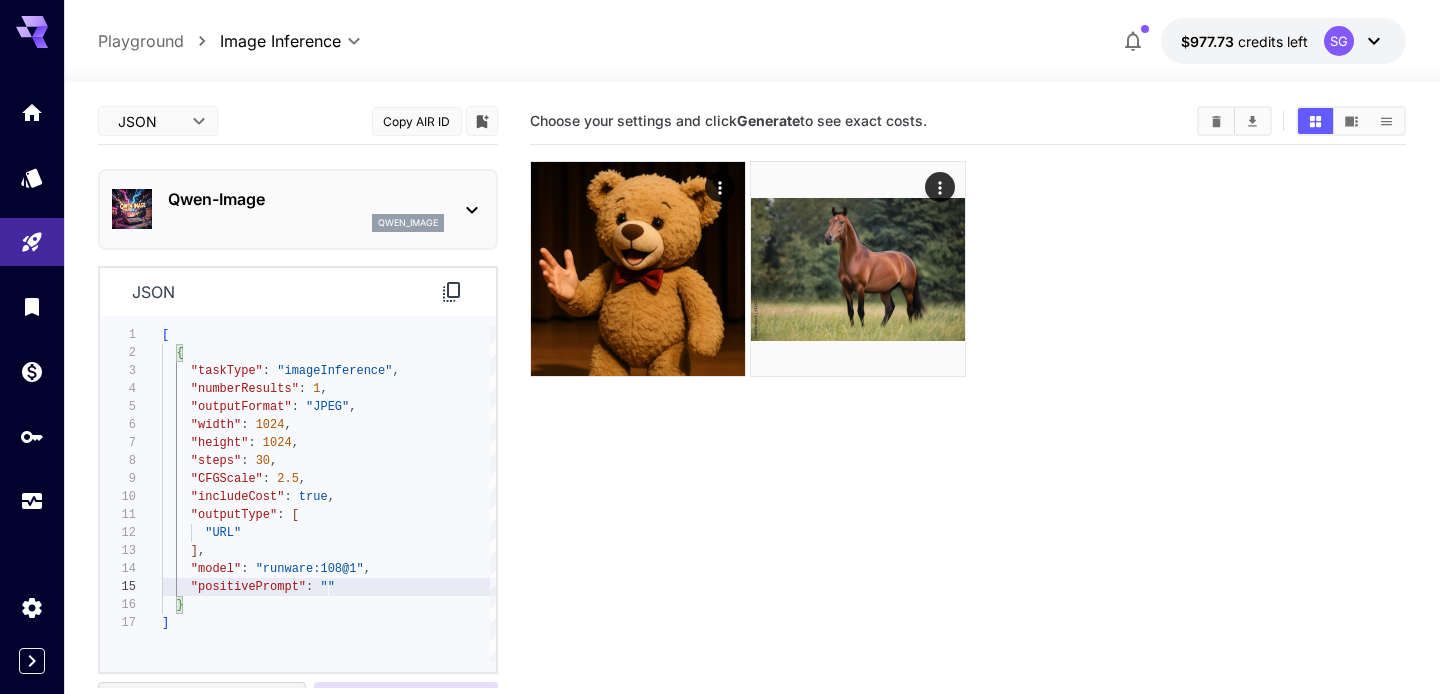 click on "[    {      "taskType" :   "imageInference" ,      "numberResults" :   1 ,      "outputFormat" :   "JPEG" ,      "width" :   1024 ,      "height" :   1024 ,      "steps" :   30 ,      "CFGScale" :   2.5 ,      "includeCost" :   true ,      "outputType" :   [        "URL"      ] ,      "model" :   "runware:108@1" ,      "positivePrompt" :   ""    } ]" at bounding box center (329, 494) 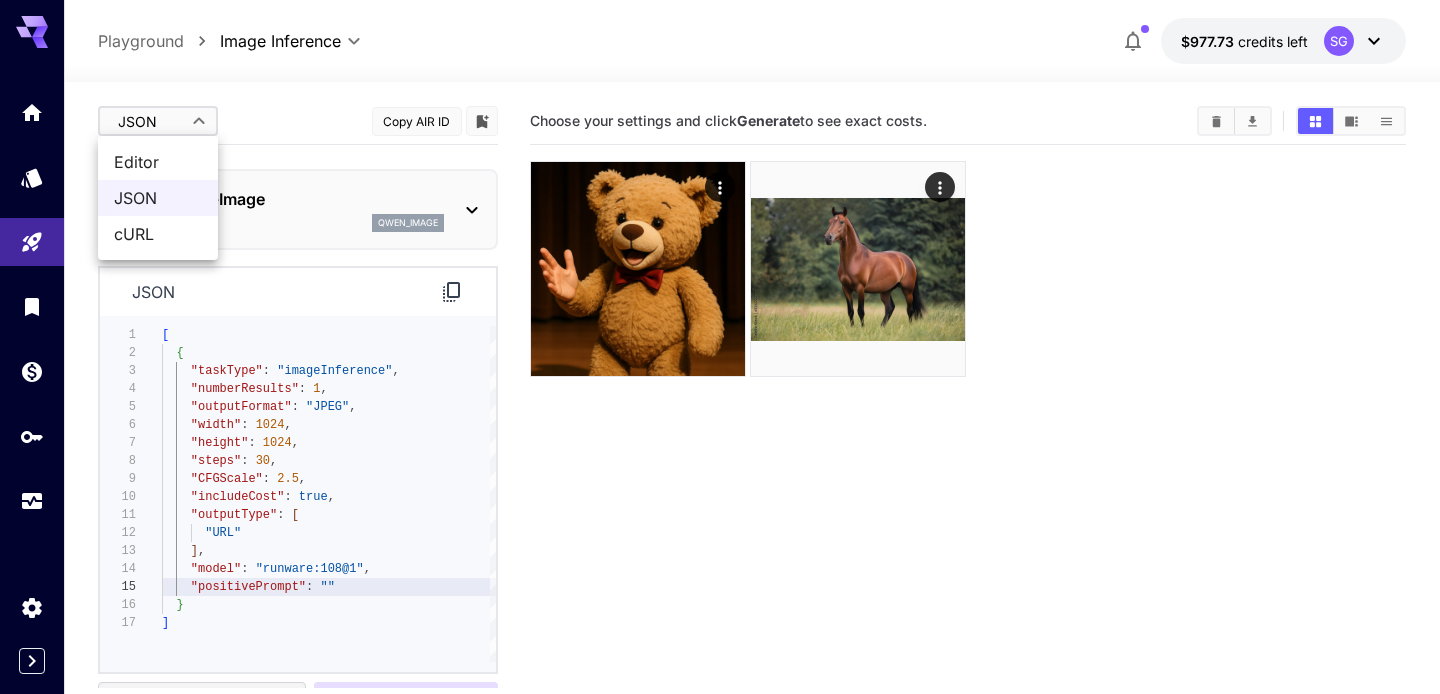 click on "**********" at bounding box center [720, 426] 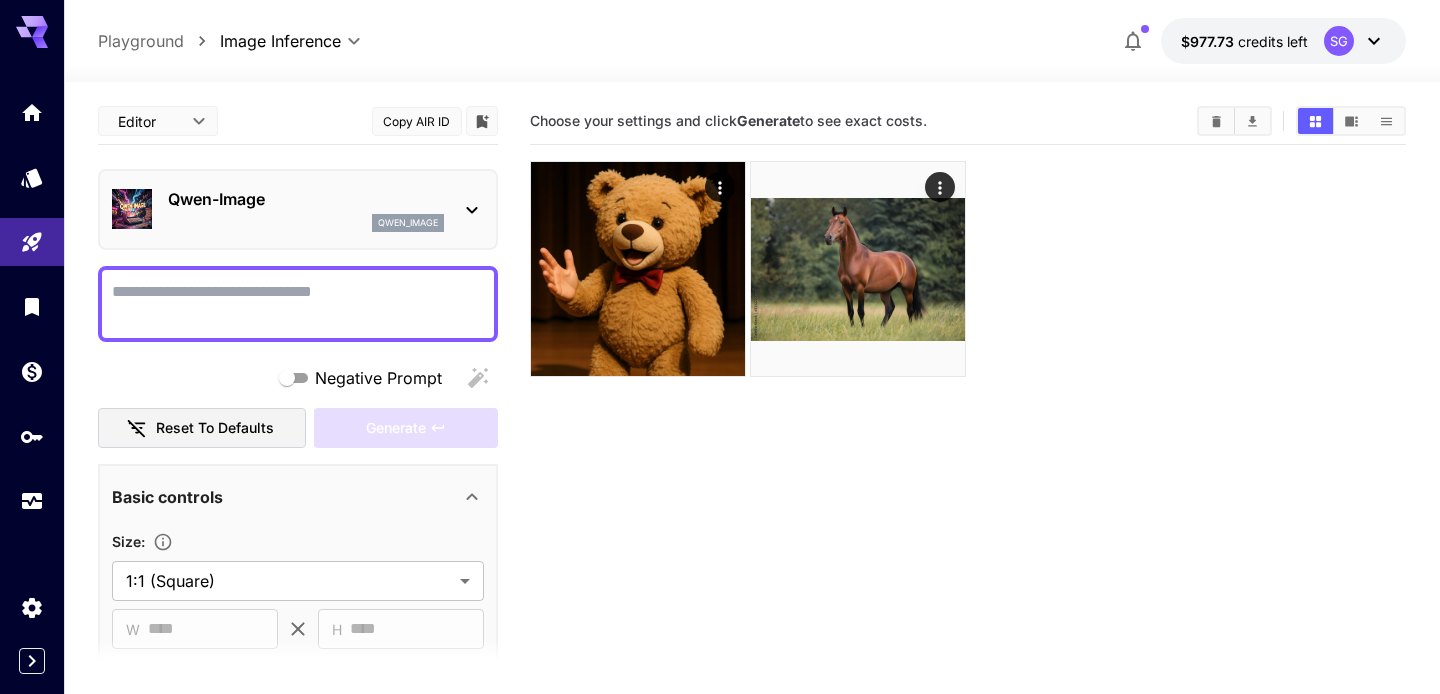 click on "Negative Prompt" at bounding box center [298, 304] 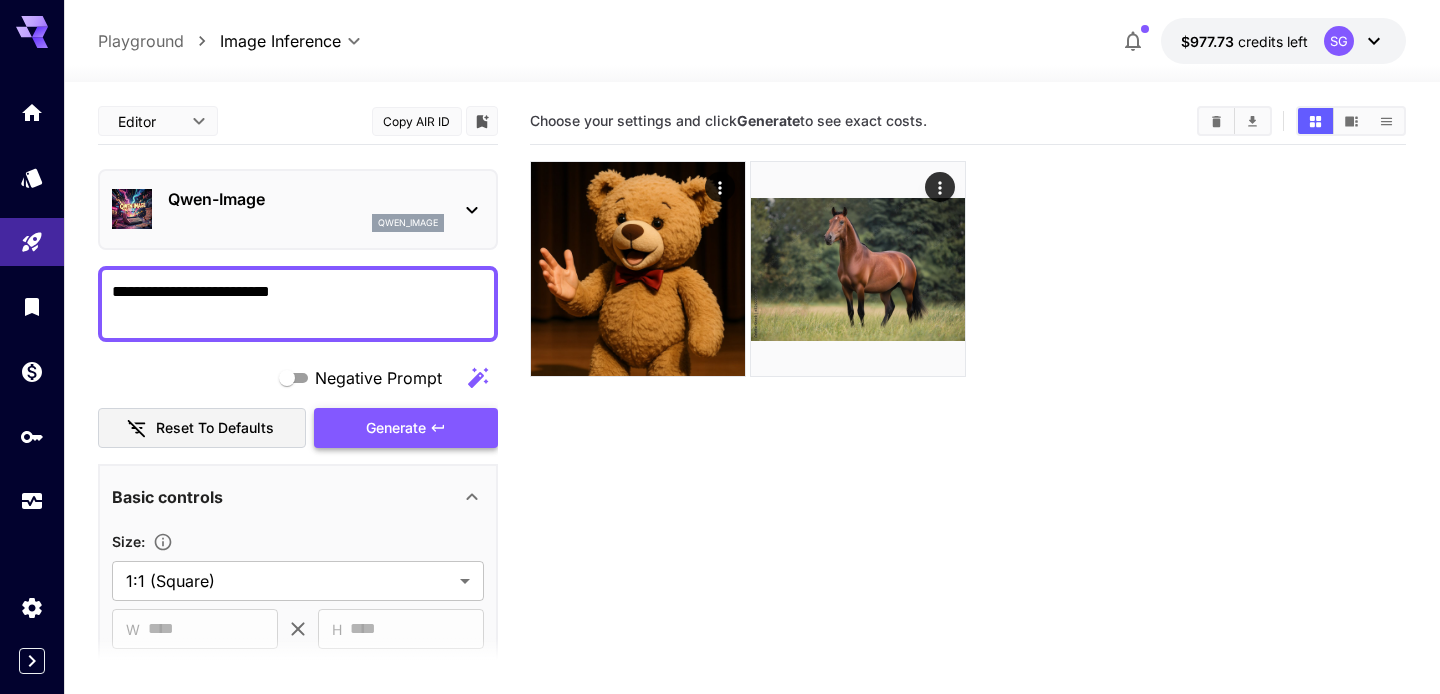click on "Generate" at bounding box center [396, 428] 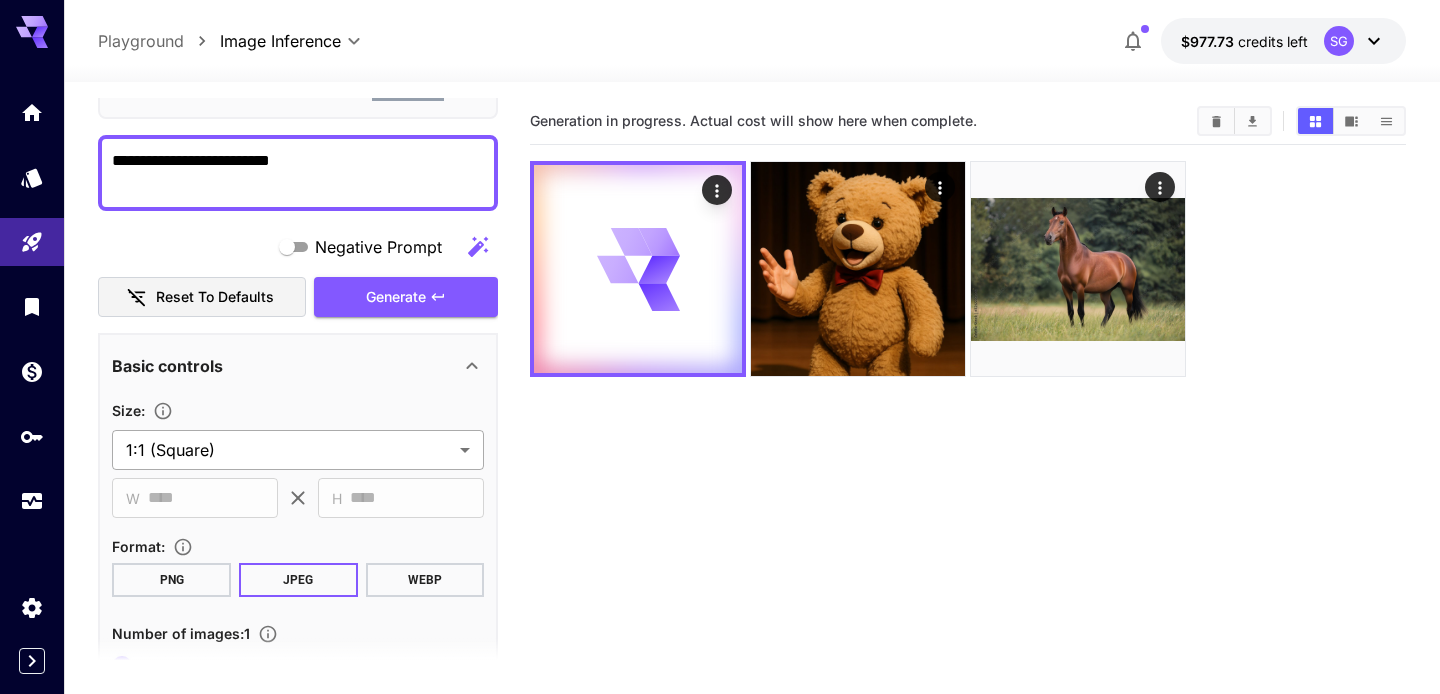 scroll, scrollTop: 153, scrollLeft: 0, axis: vertical 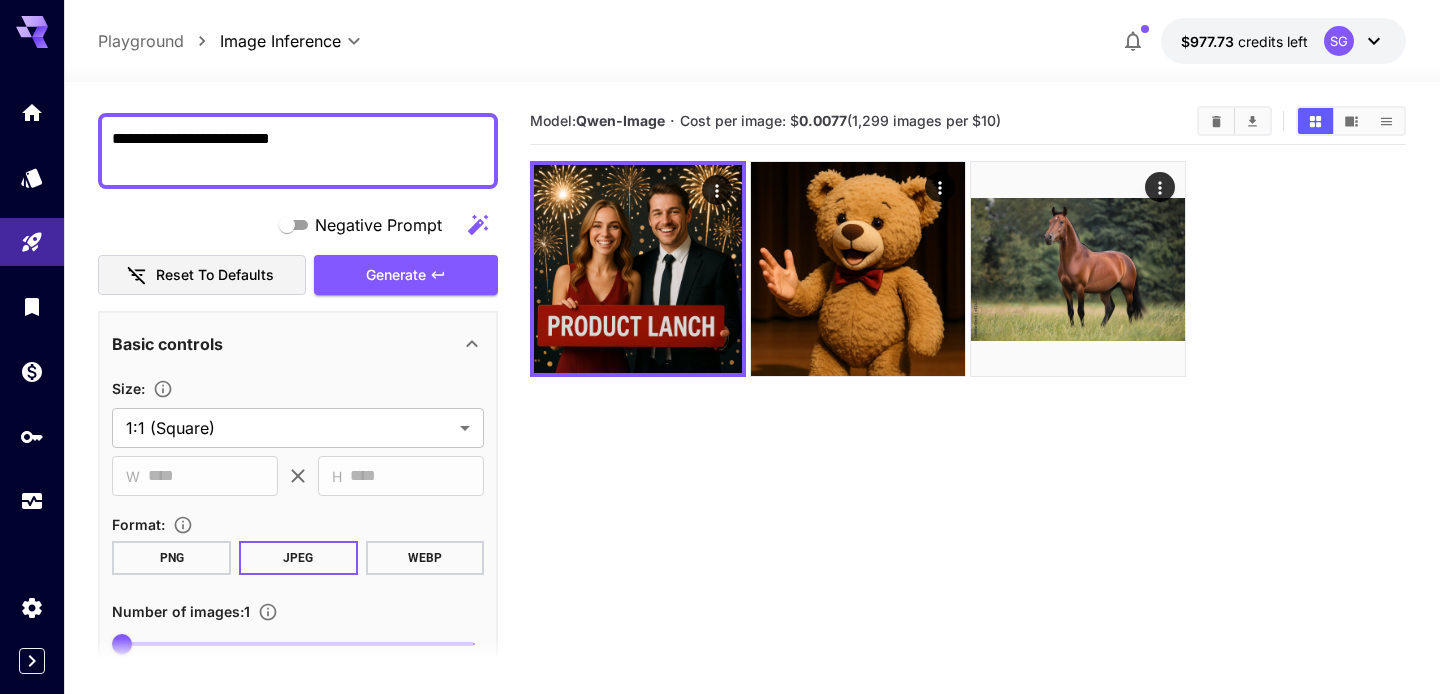 drag, startPoint x: 325, startPoint y: 139, endPoint x: 55, endPoint y: 137, distance: 270.00742 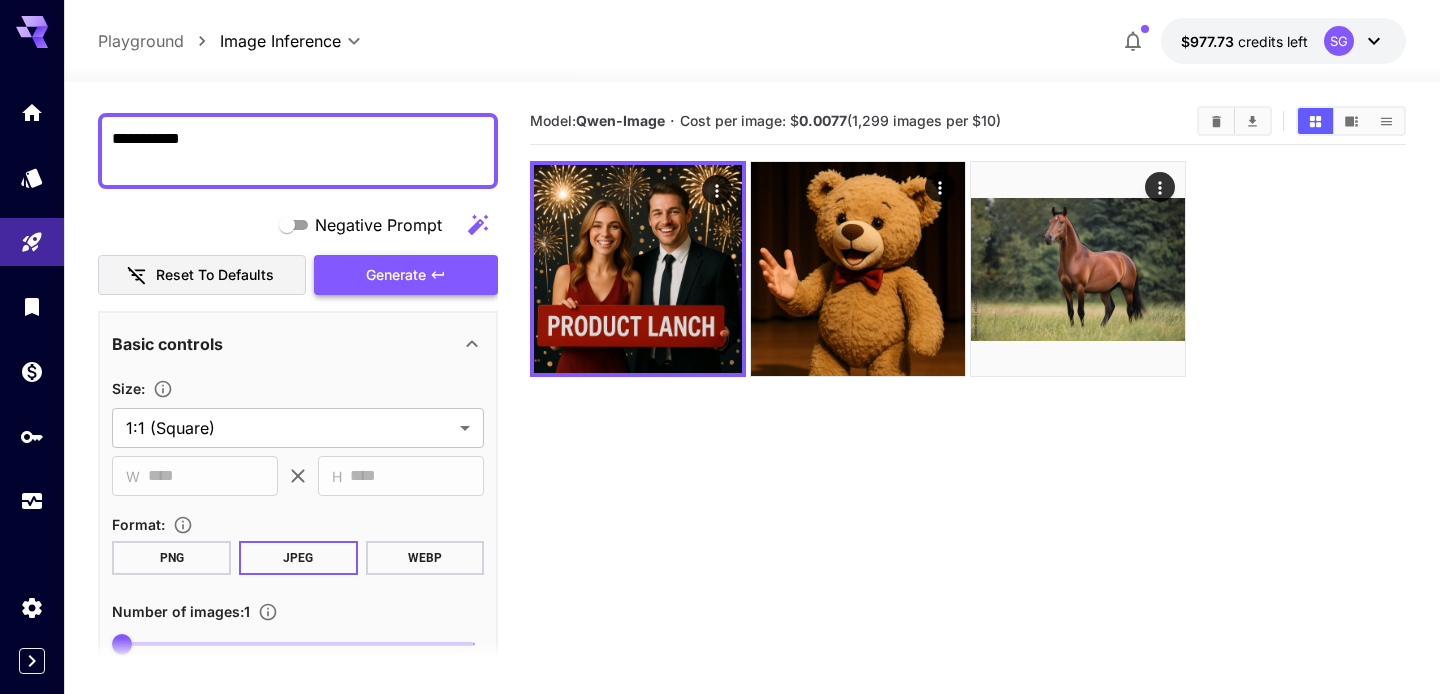 type on "**********" 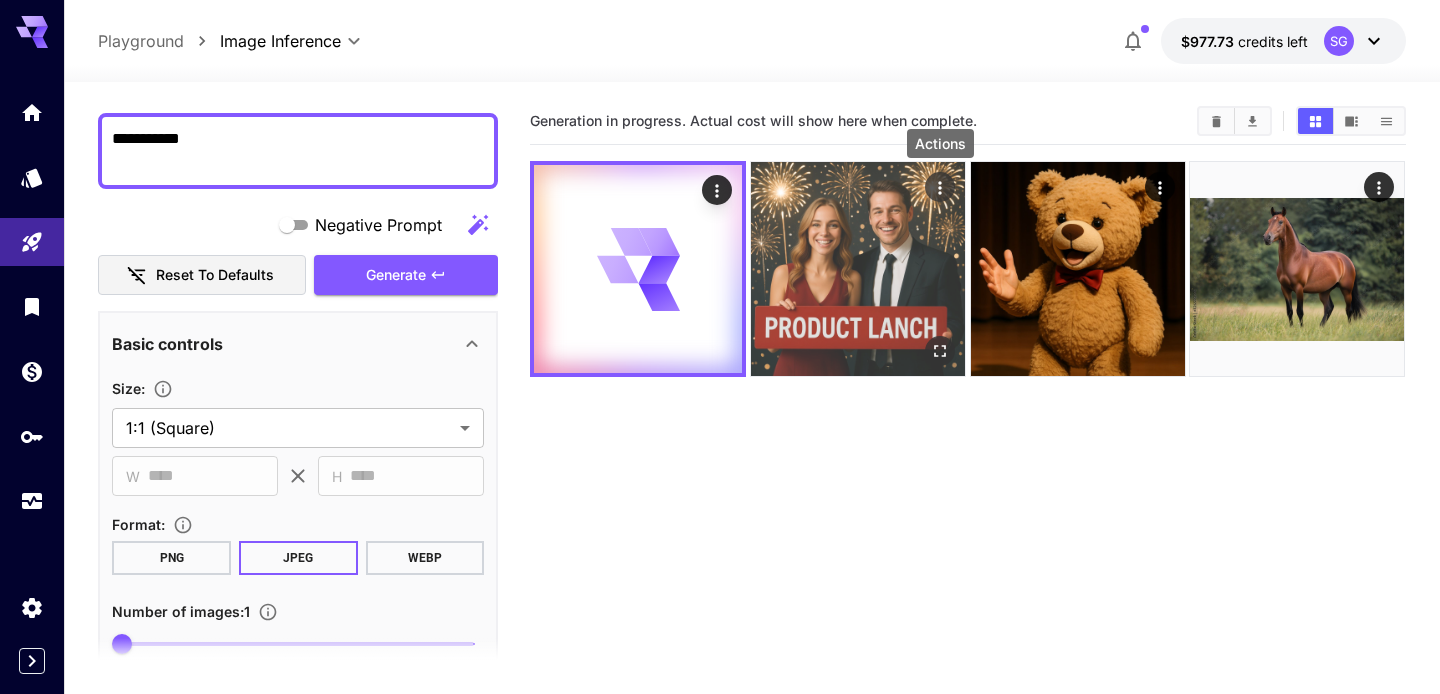 click 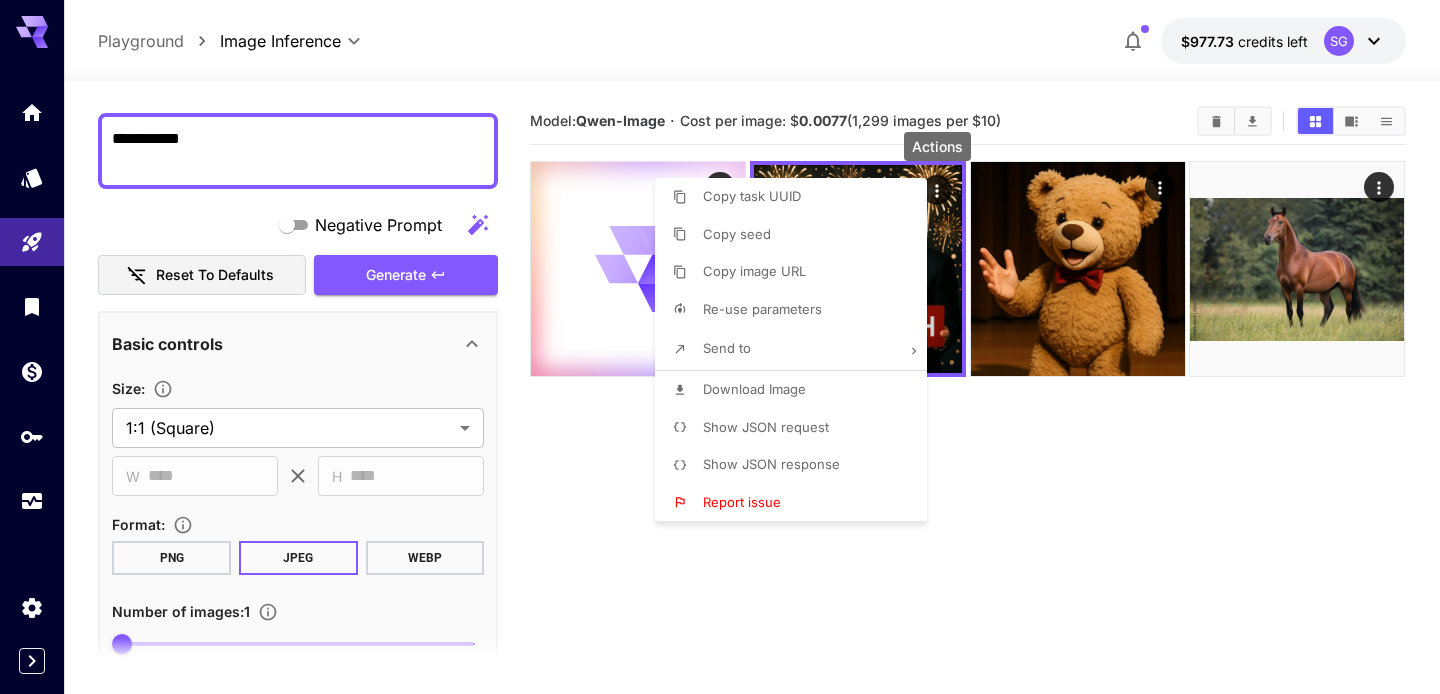 click at bounding box center [720, 347] 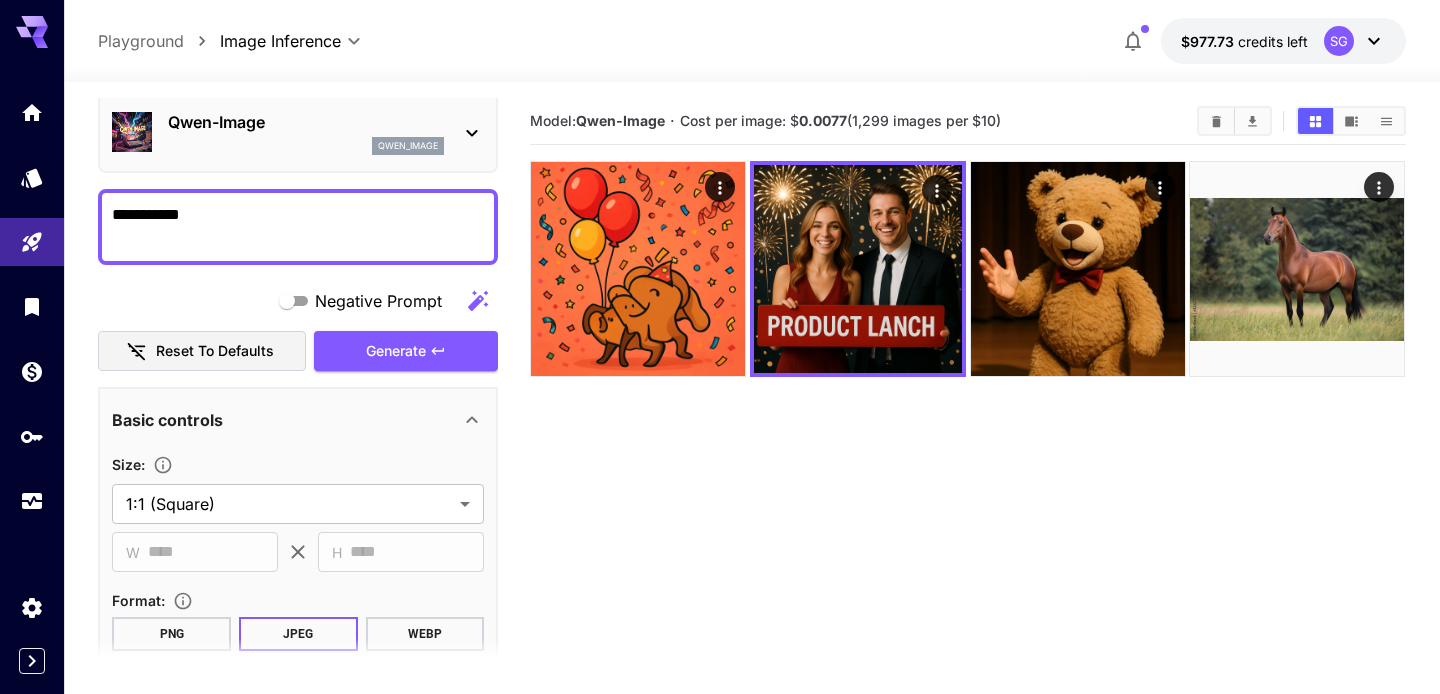 scroll, scrollTop: 0, scrollLeft: 0, axis: both 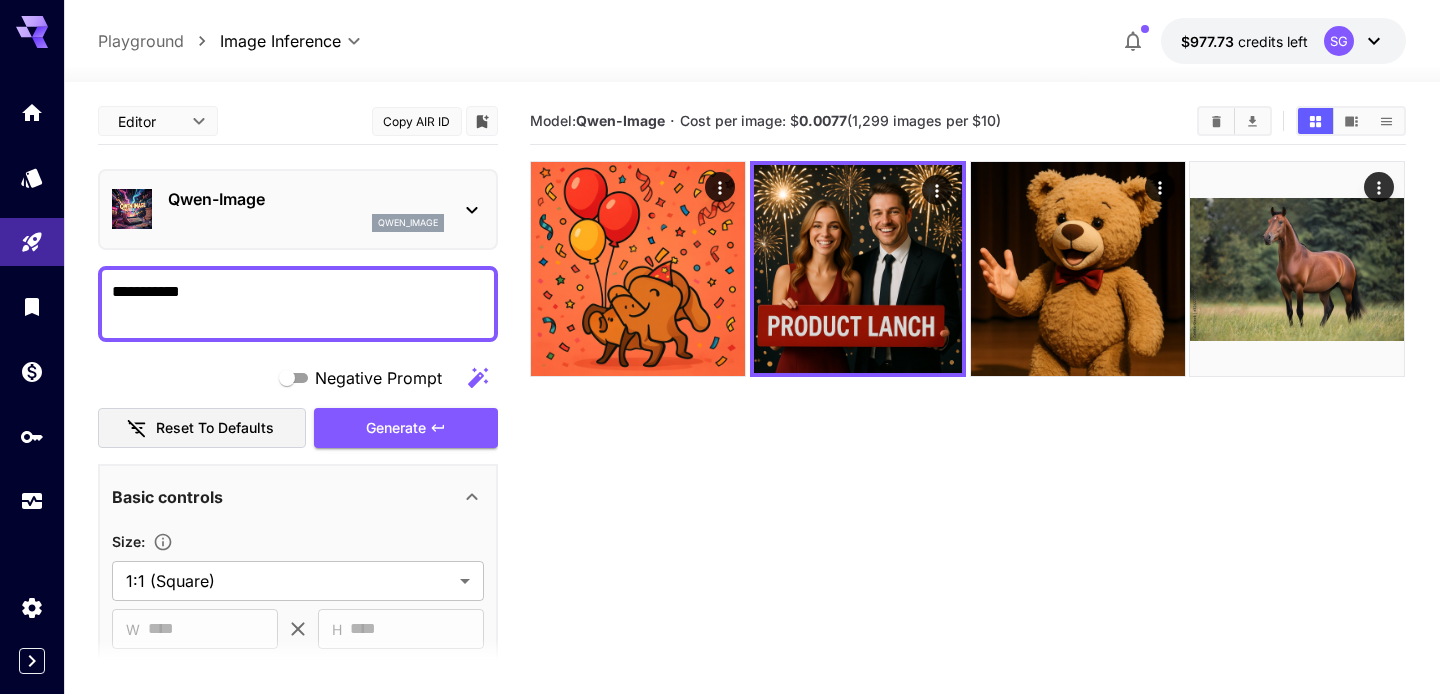 click on "**********" at bounding box center [720, 426] 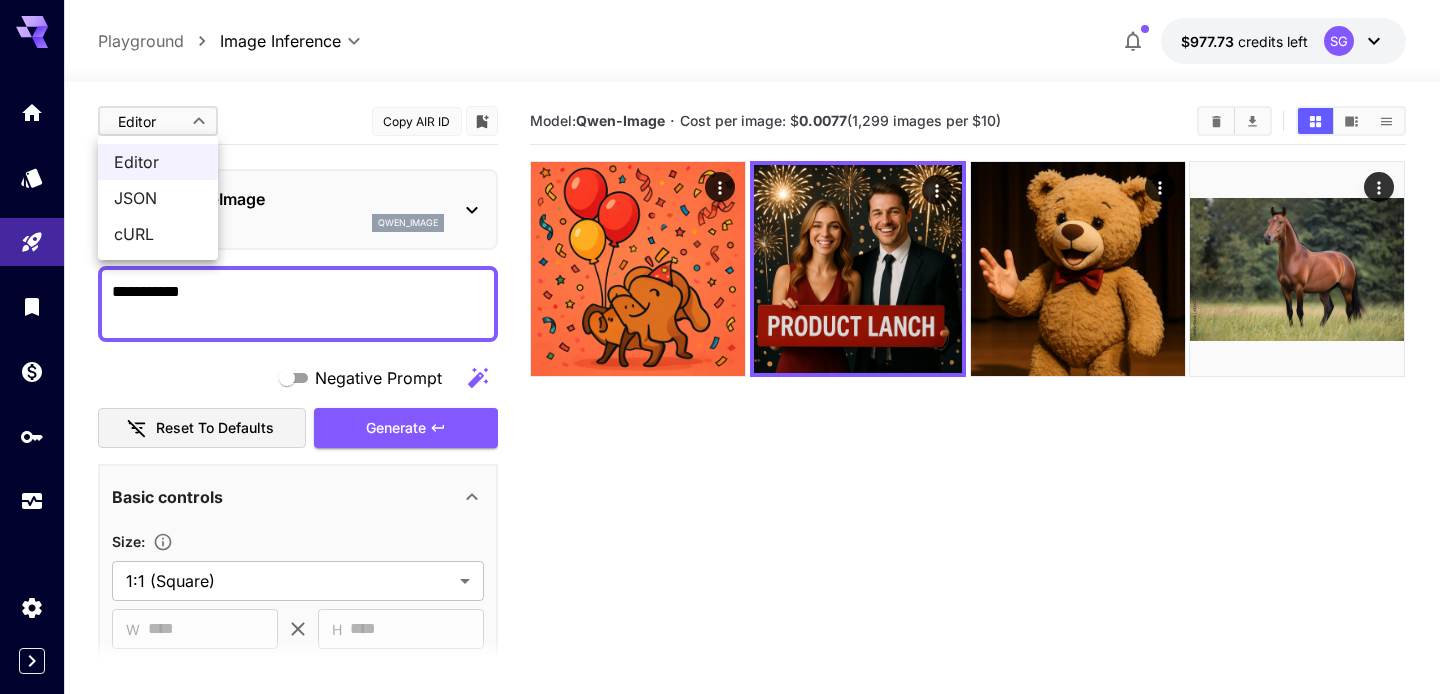 click on "JSON" at bounding box center [158, 198] 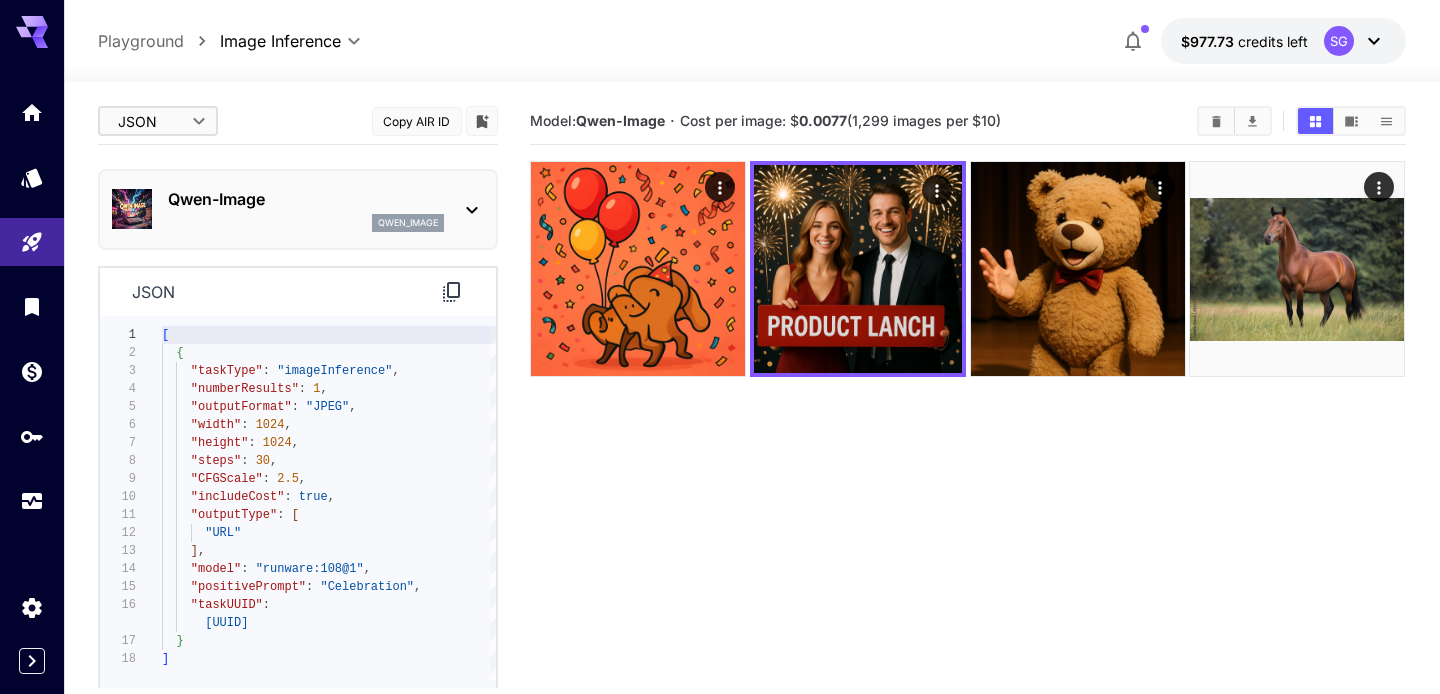 click 